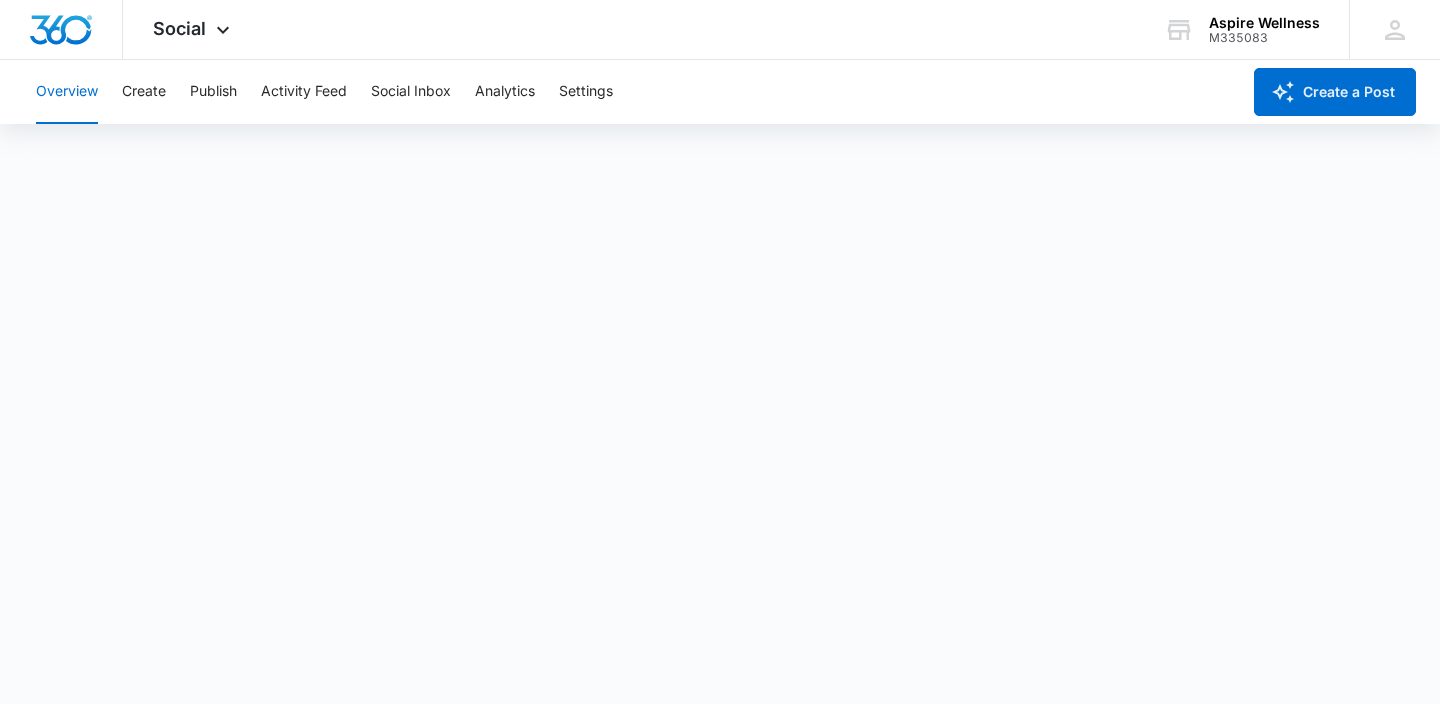 scroll, scrollTop: 0, scrollLeft: 0, axis: both 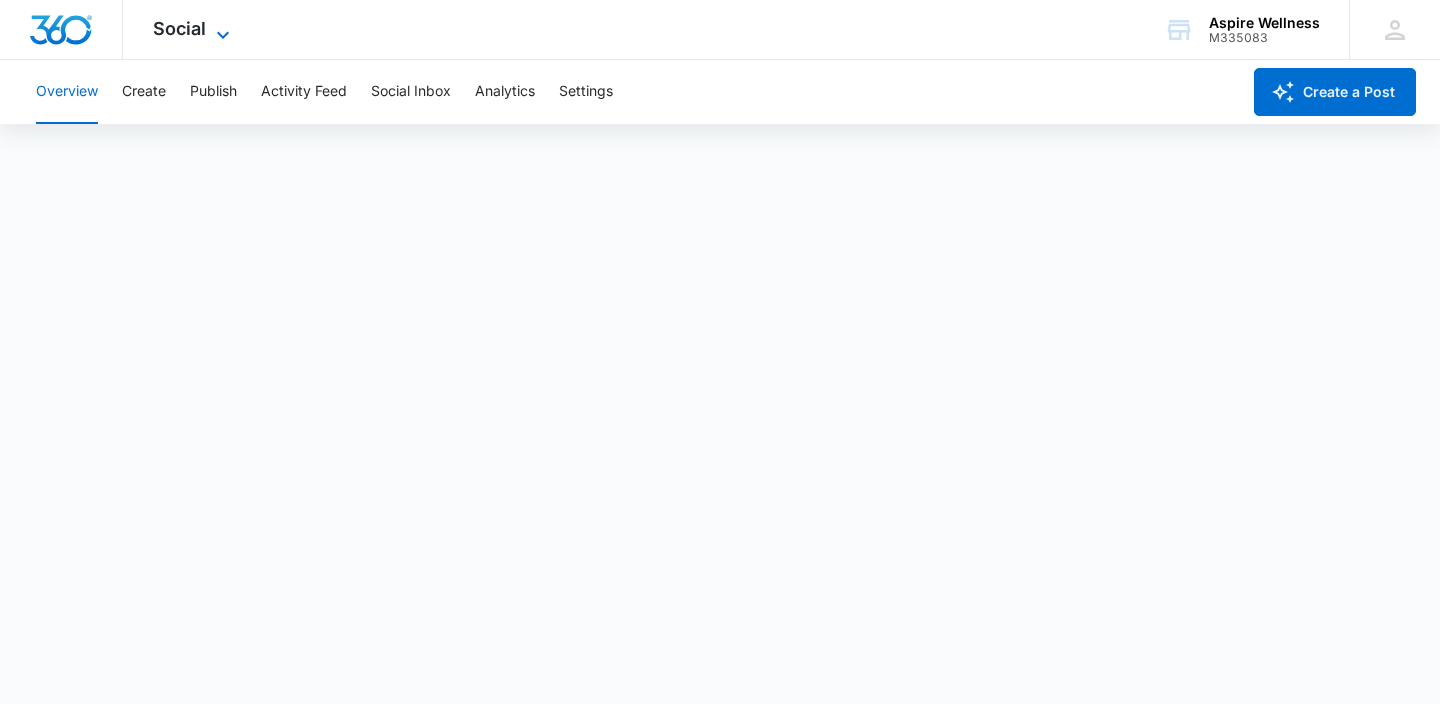 click 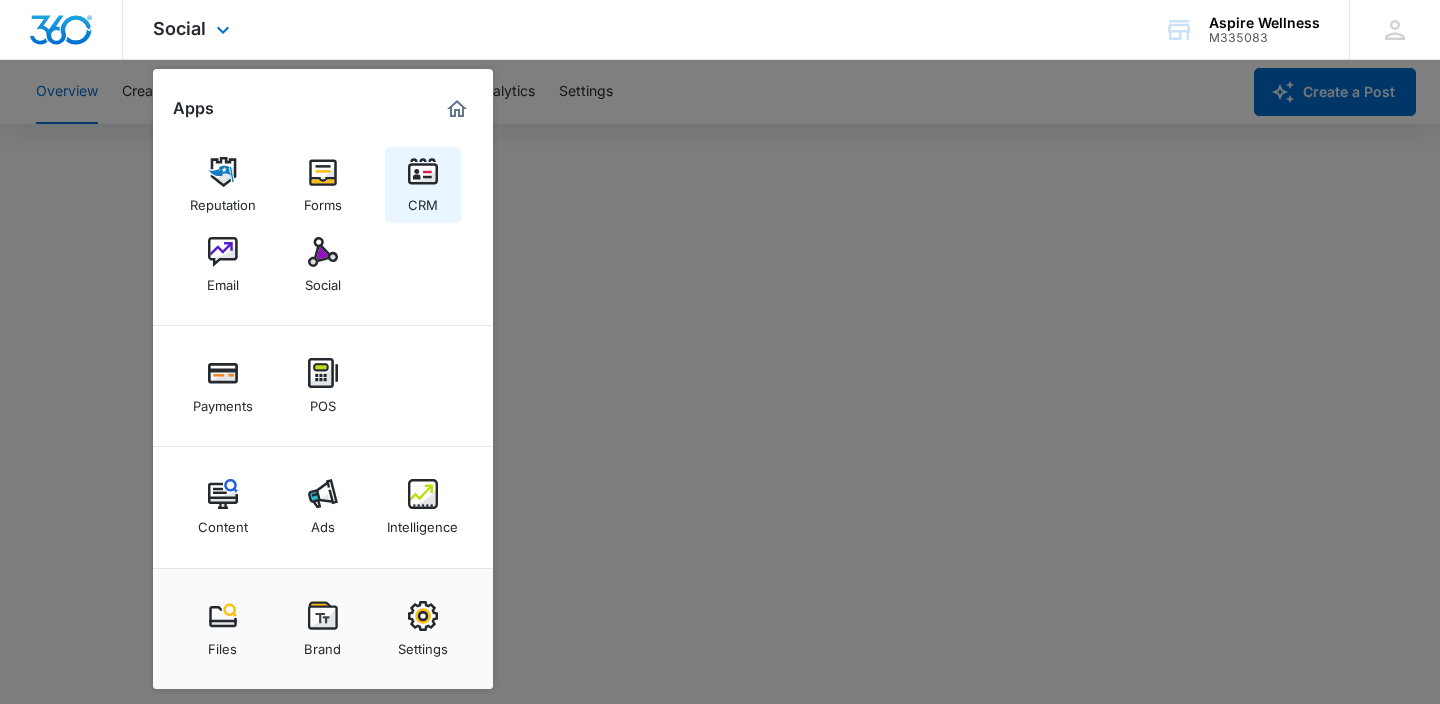 click at bounding box center (423, 172) 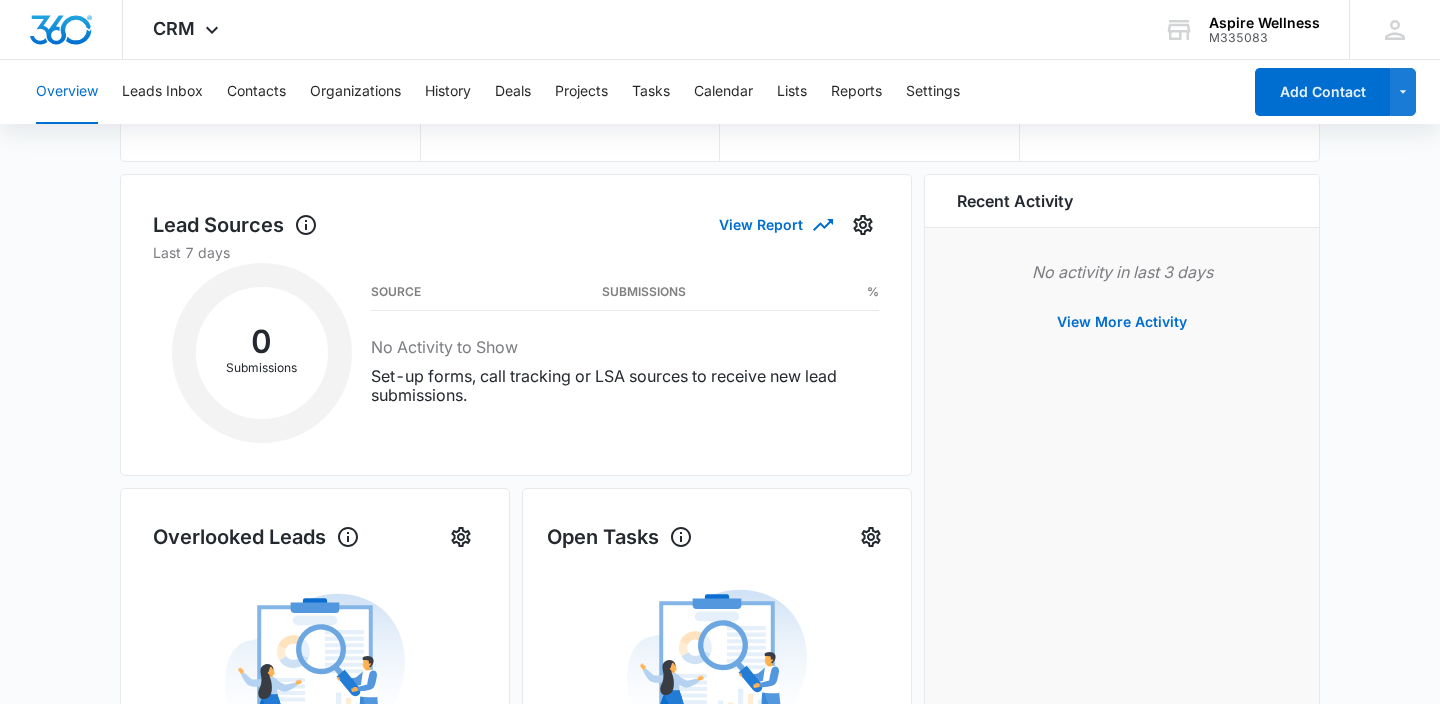 scroll, scrollTop: 0, scrollLeft: 0, axis: both 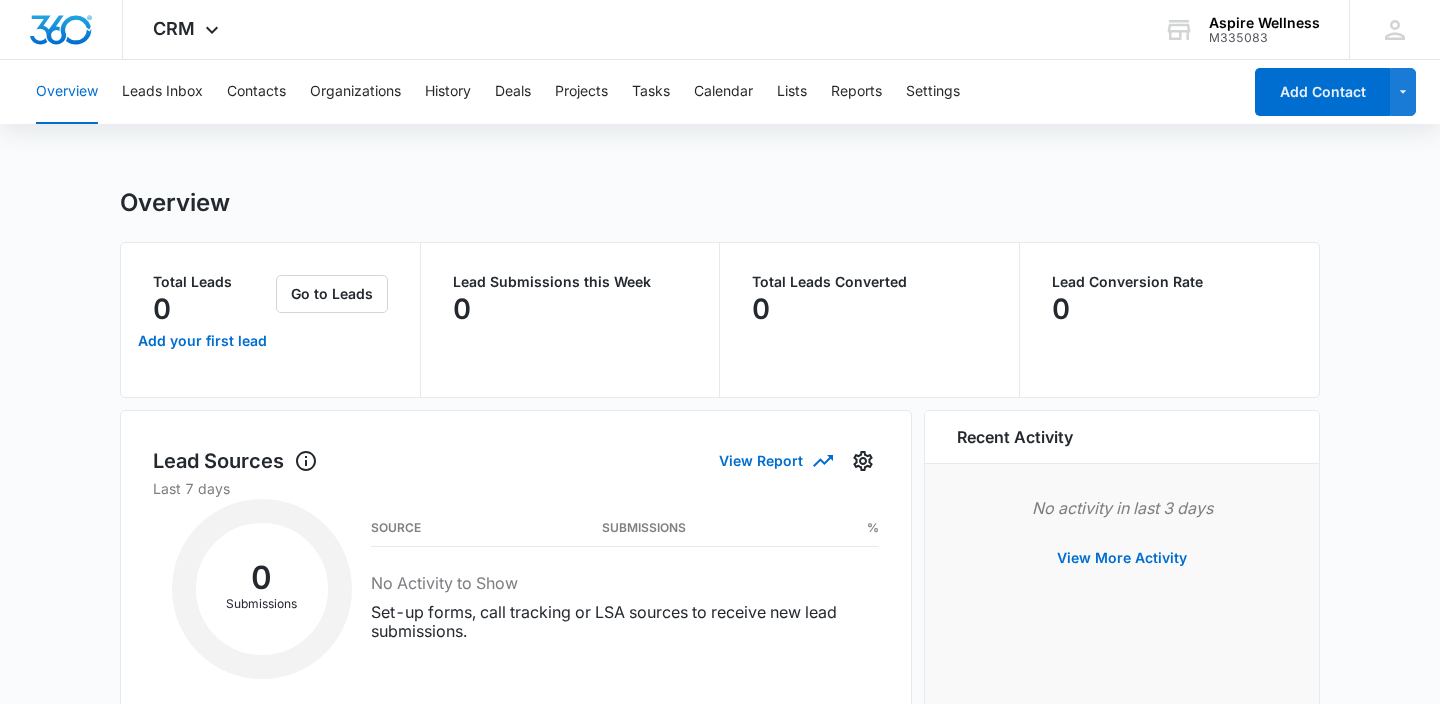 click on "Overview" at bounding box center [67, 92] 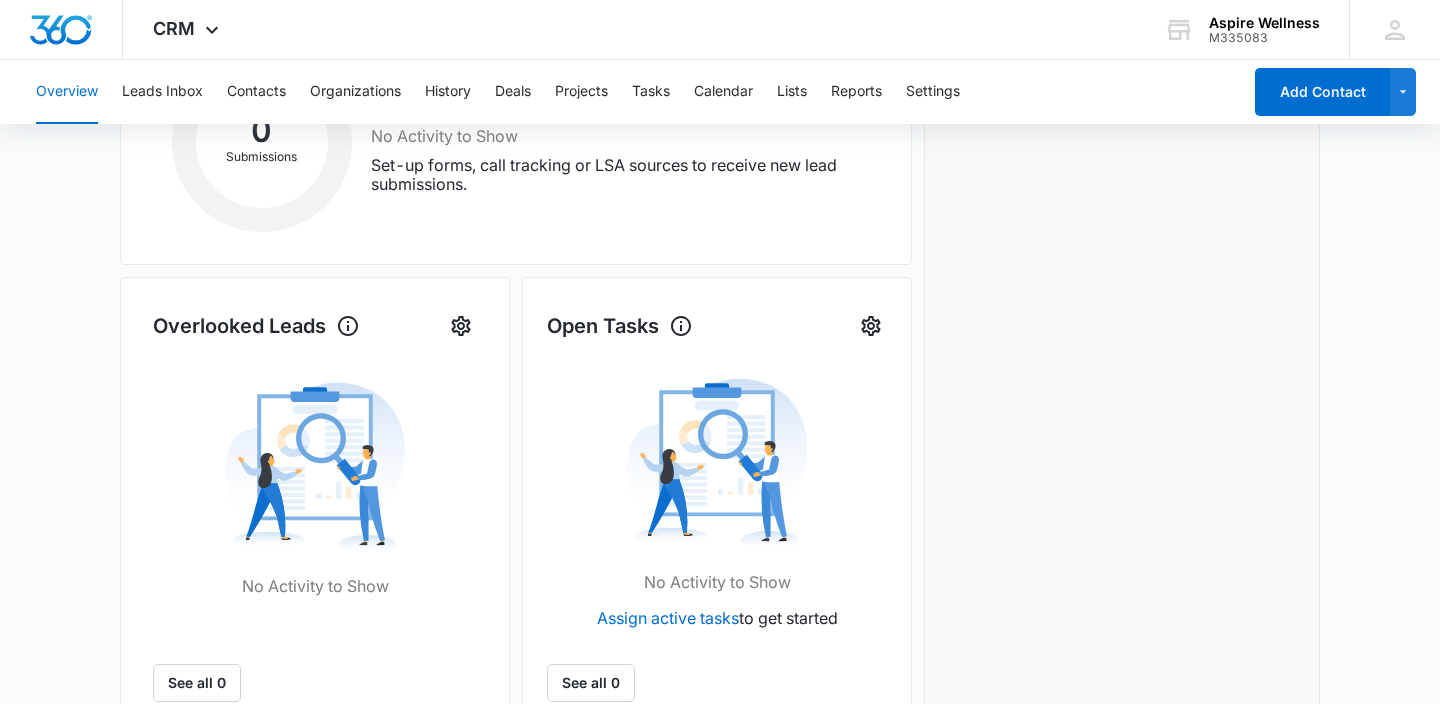 scroll, scrollTop: 889, scrollLeft: 0, axis: vertical 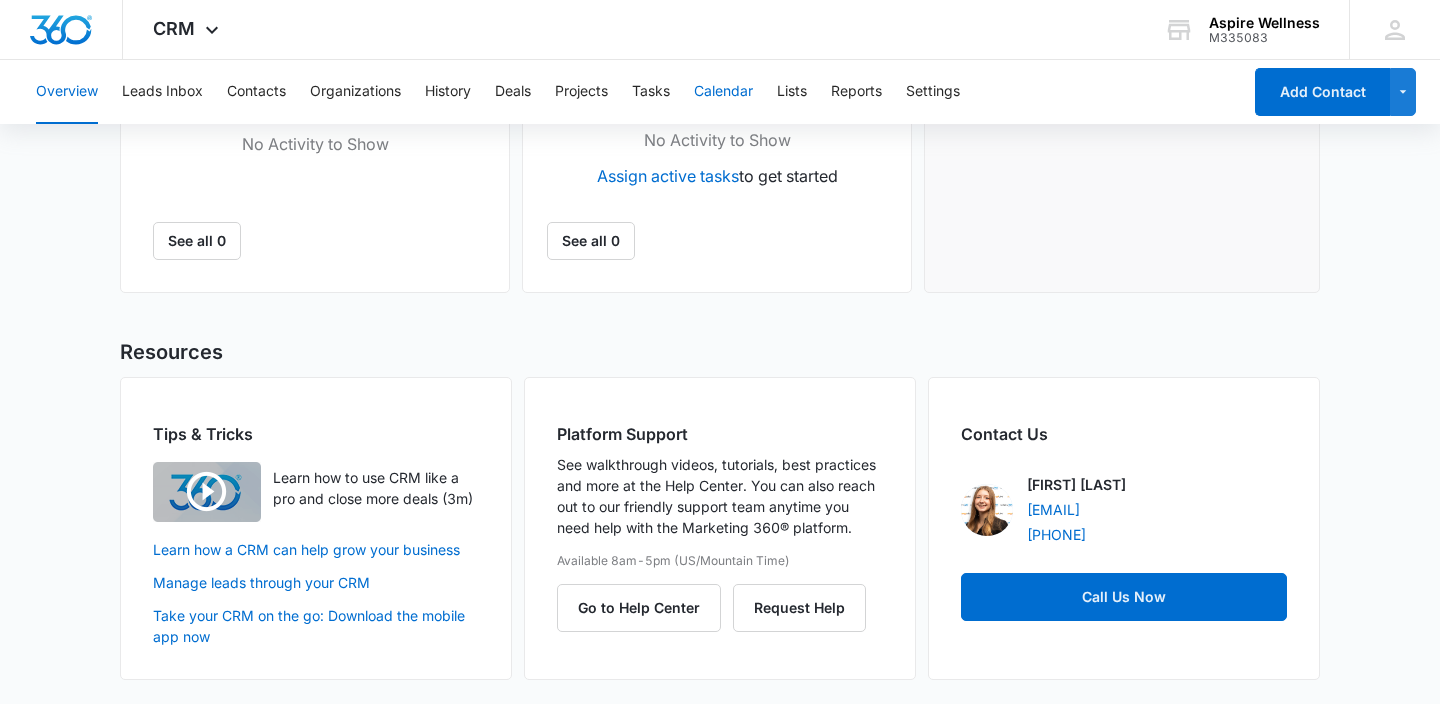 click on "Calendar" at bounding box center [723, 92] 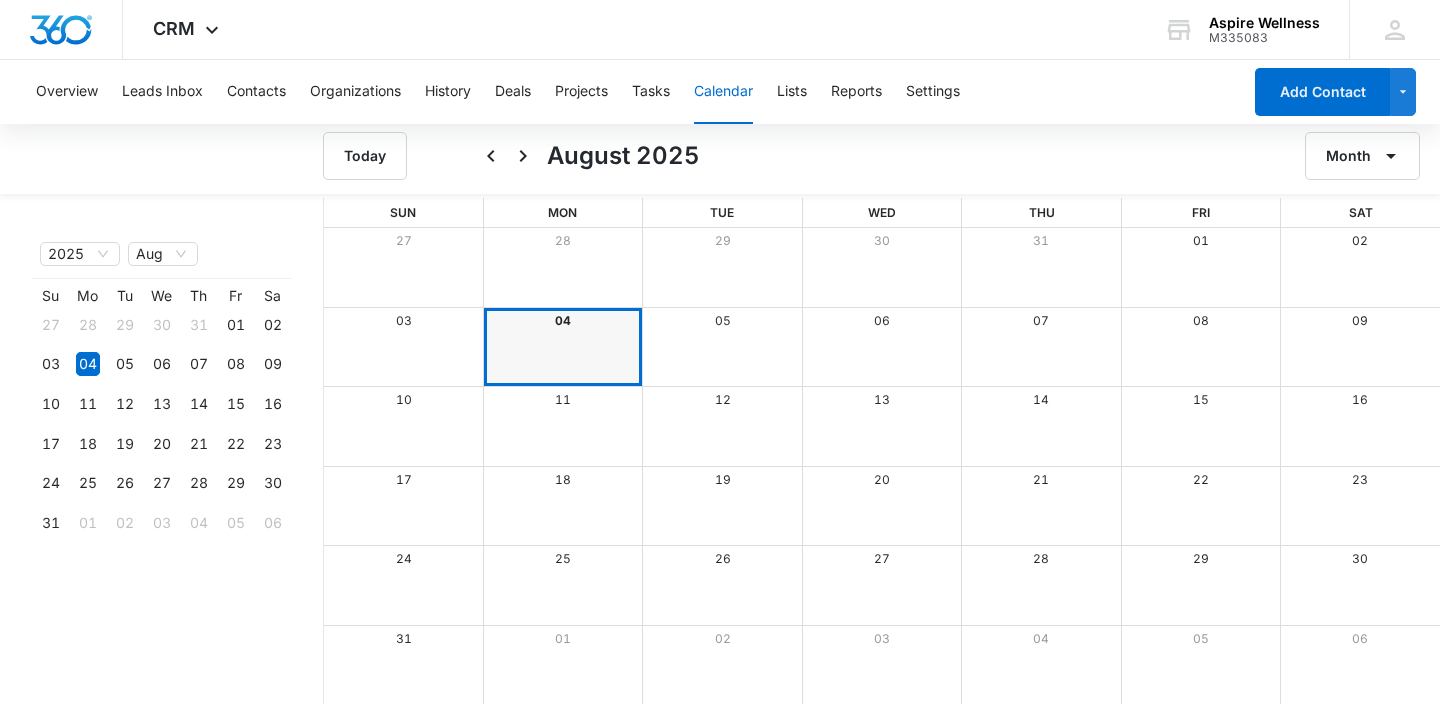 scroll, scrollTop: 0, scrollLeft: 0, axis: both 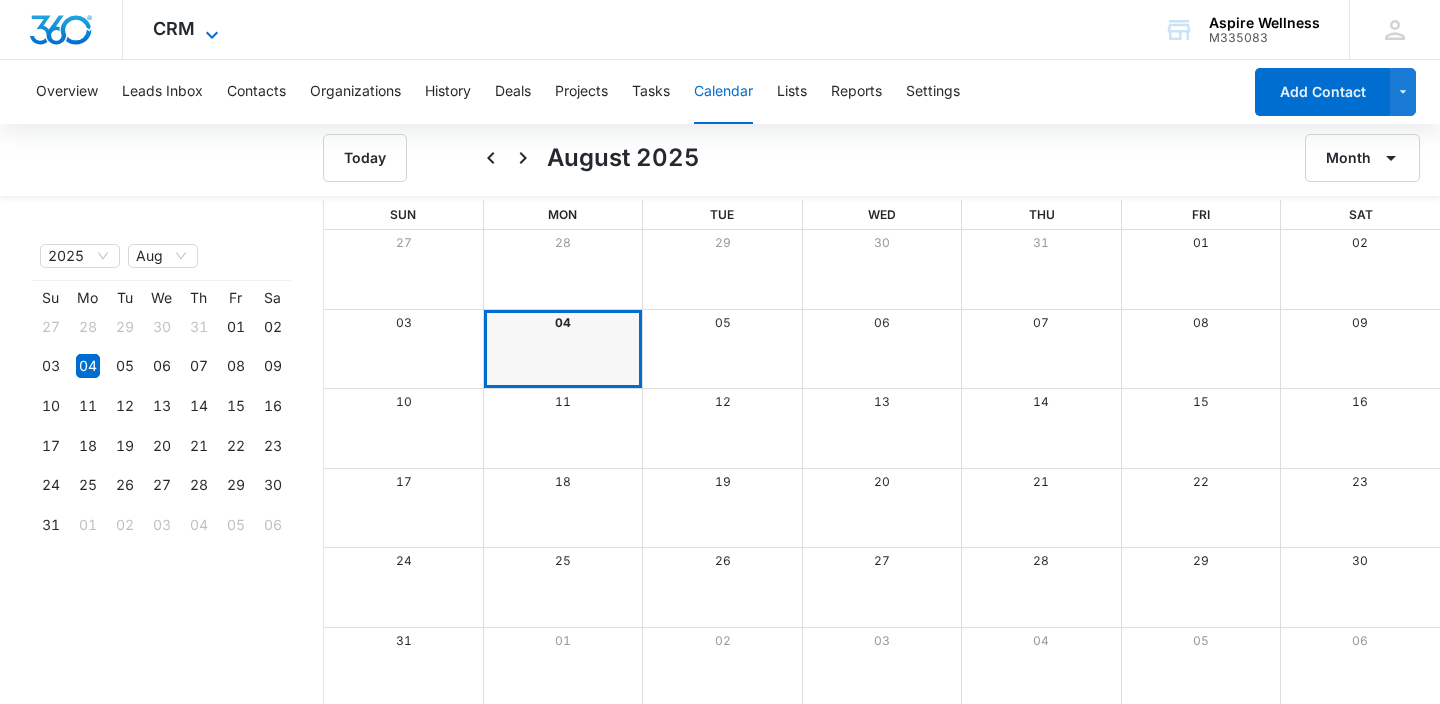 click 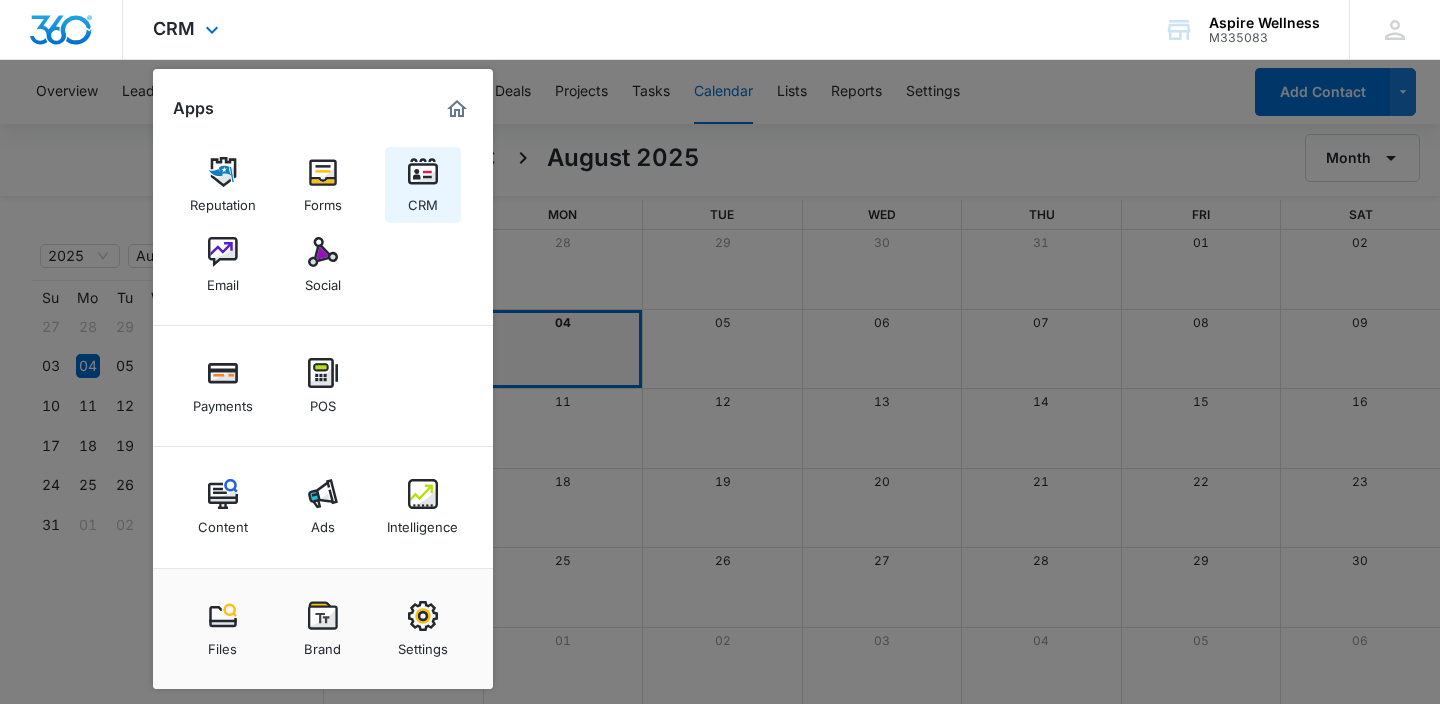 click on "CRM" at bounding box center (423, 200) 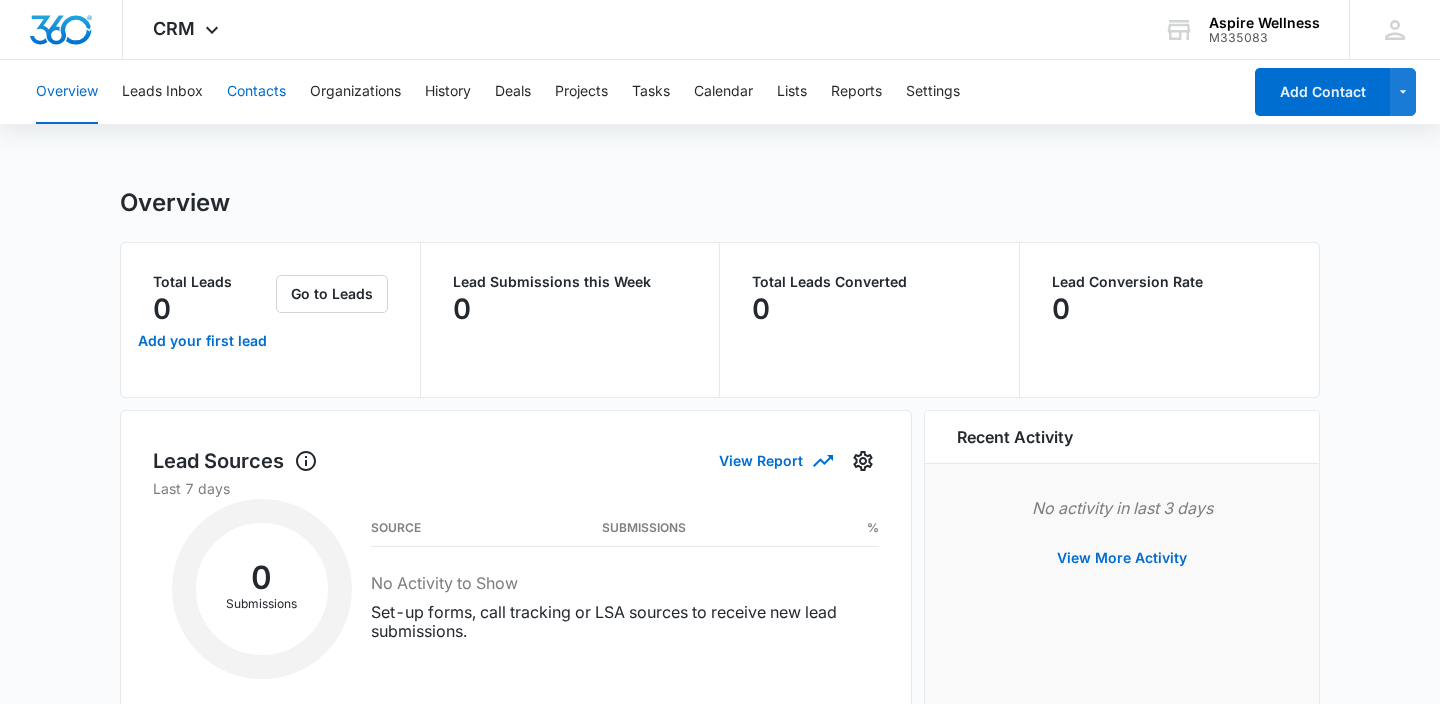 click on "Contacts" at bounding box center [256, 92] 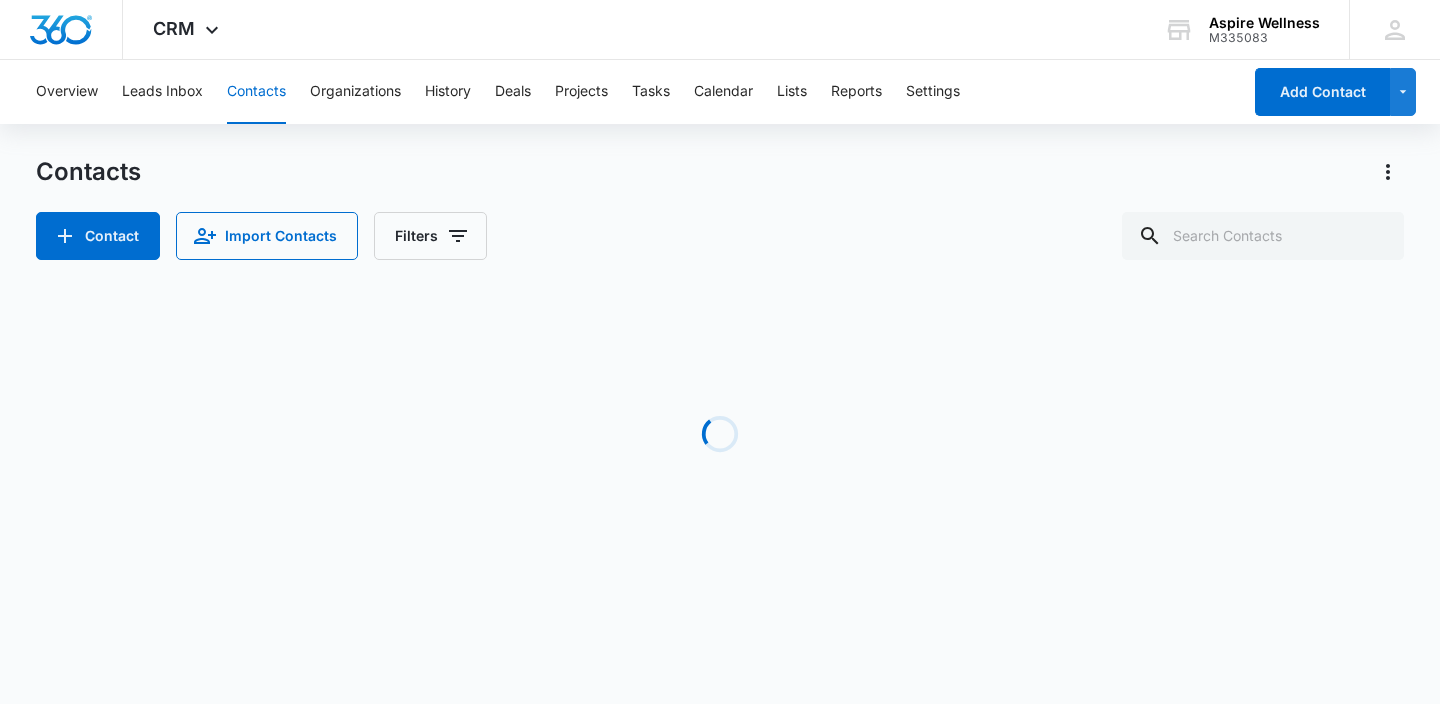 scroll, scrollTop: 0, scrollLeft: 0, axis: both 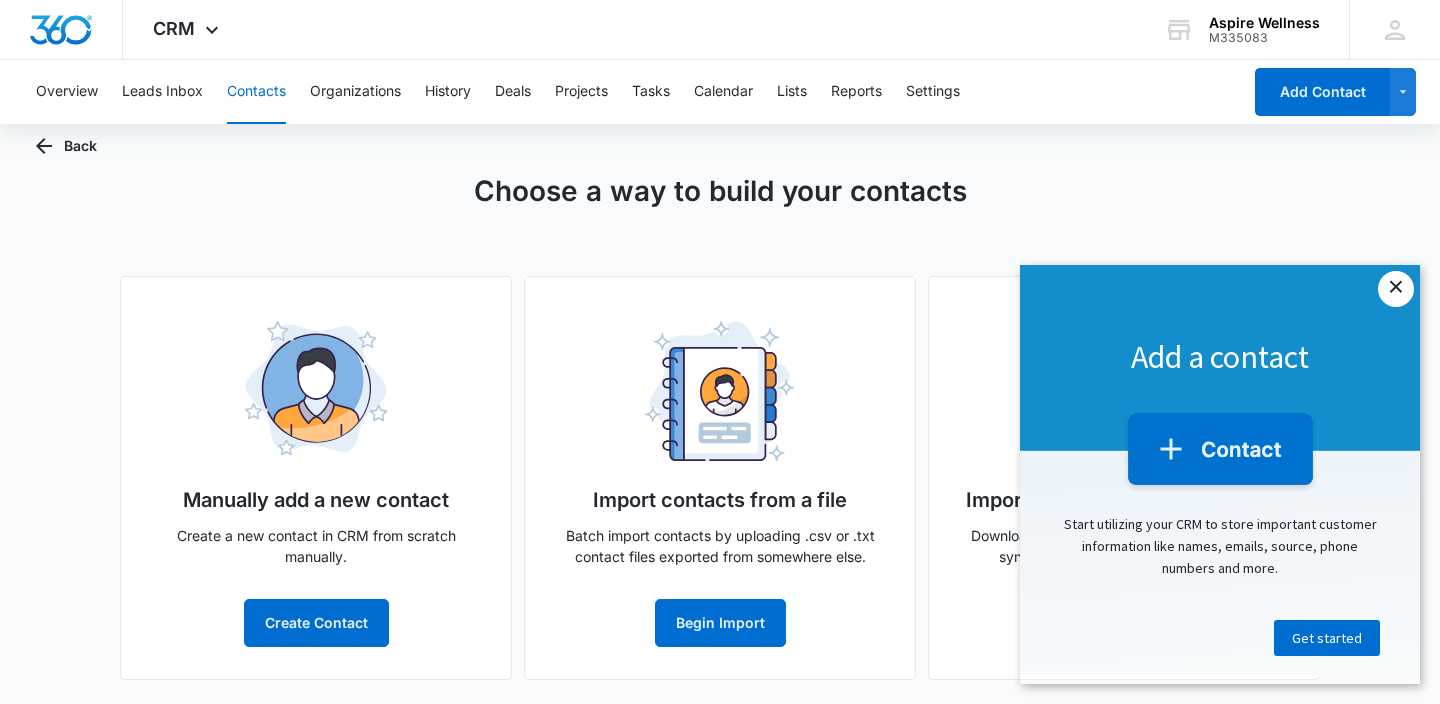 click on "×" at bounding box center [1396, 289] 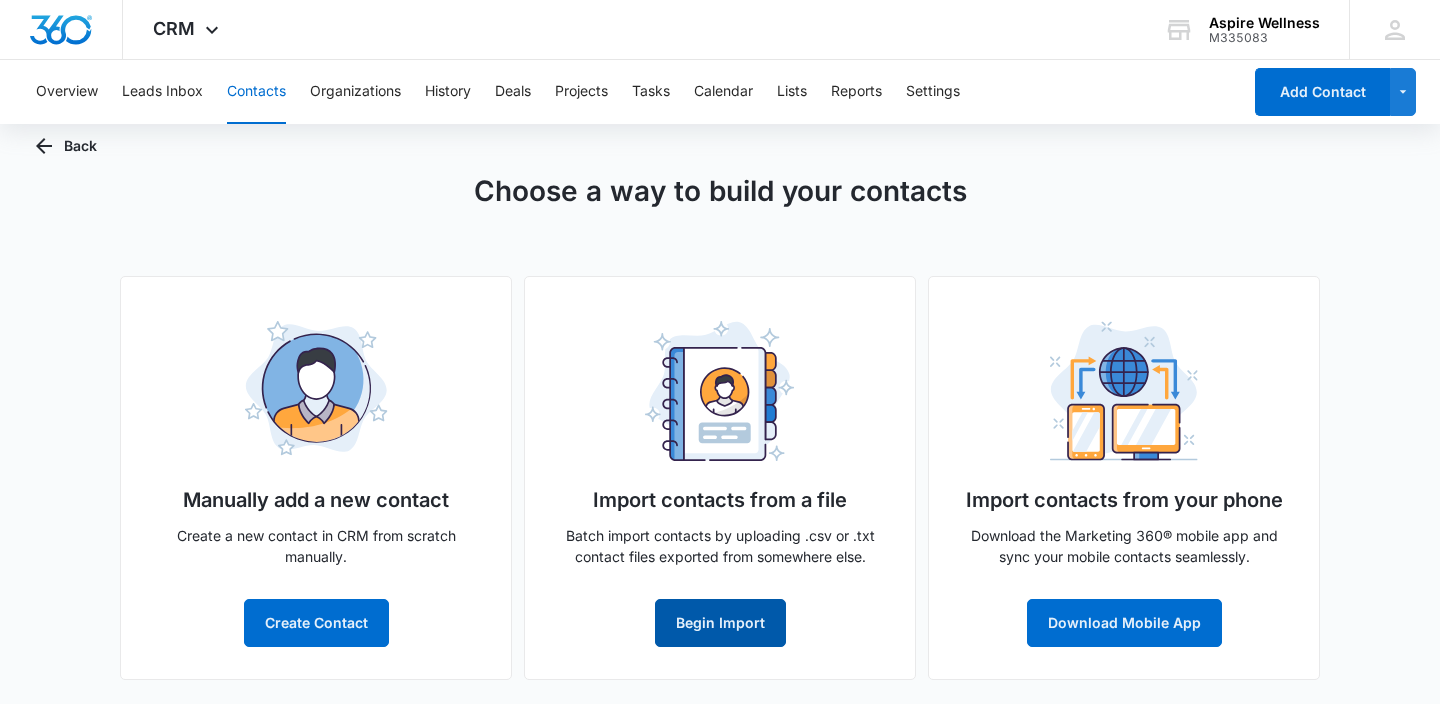 click on "Begin Import" at bounding box center (720, 623) 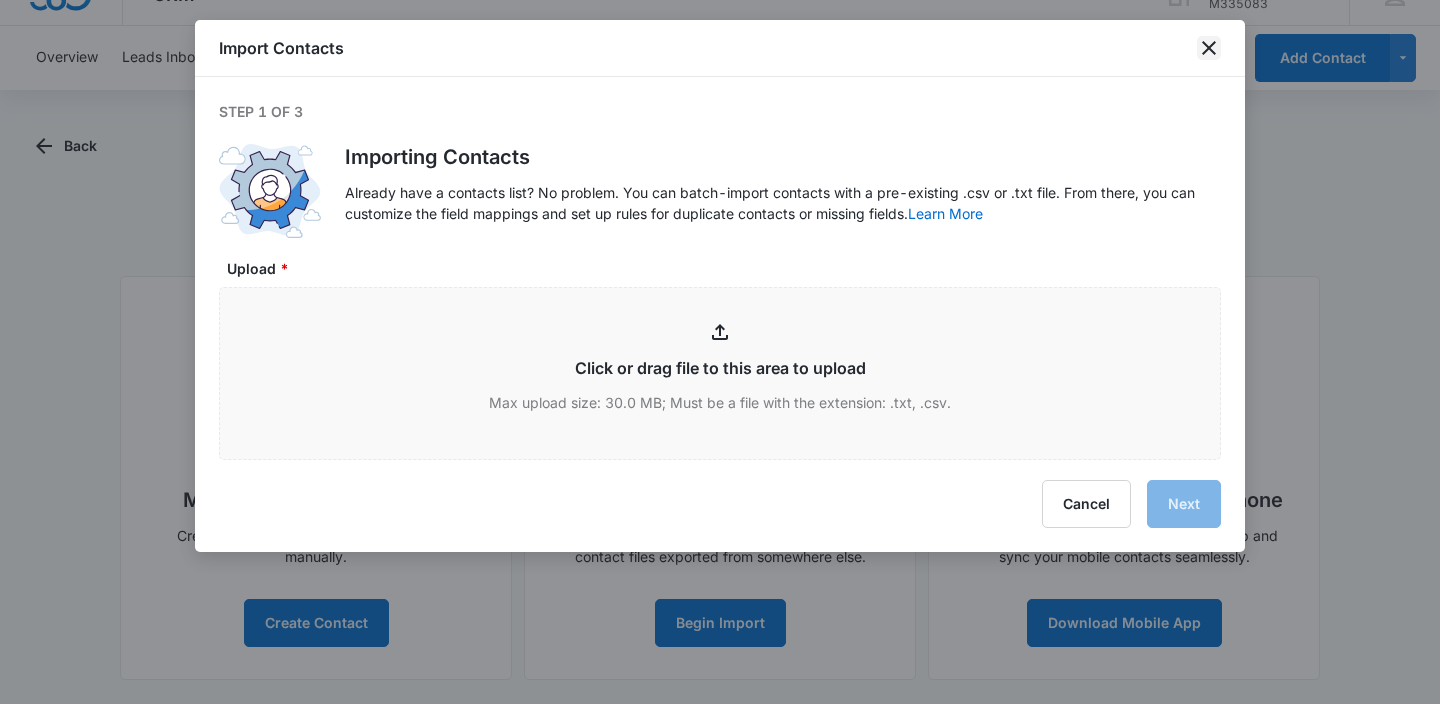 click 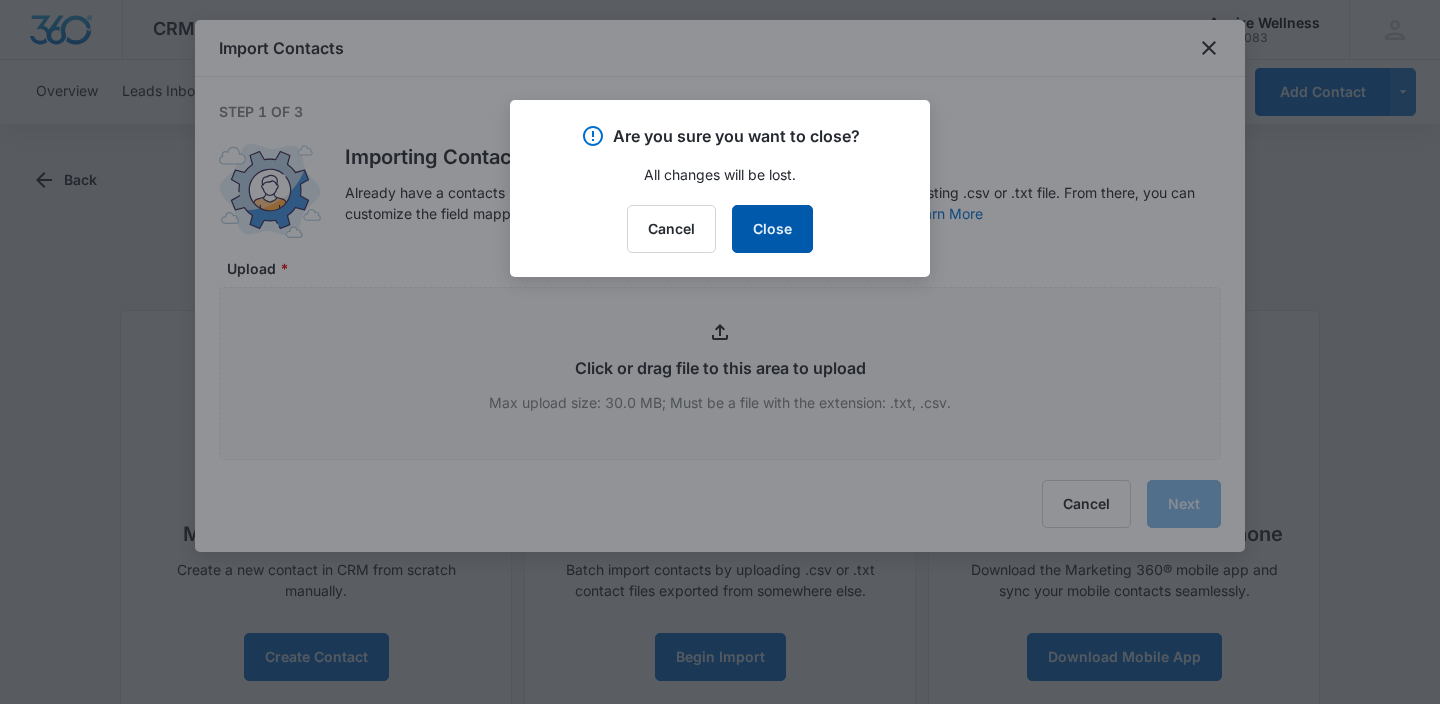 click on "Close" at bounding box center [772, 229] 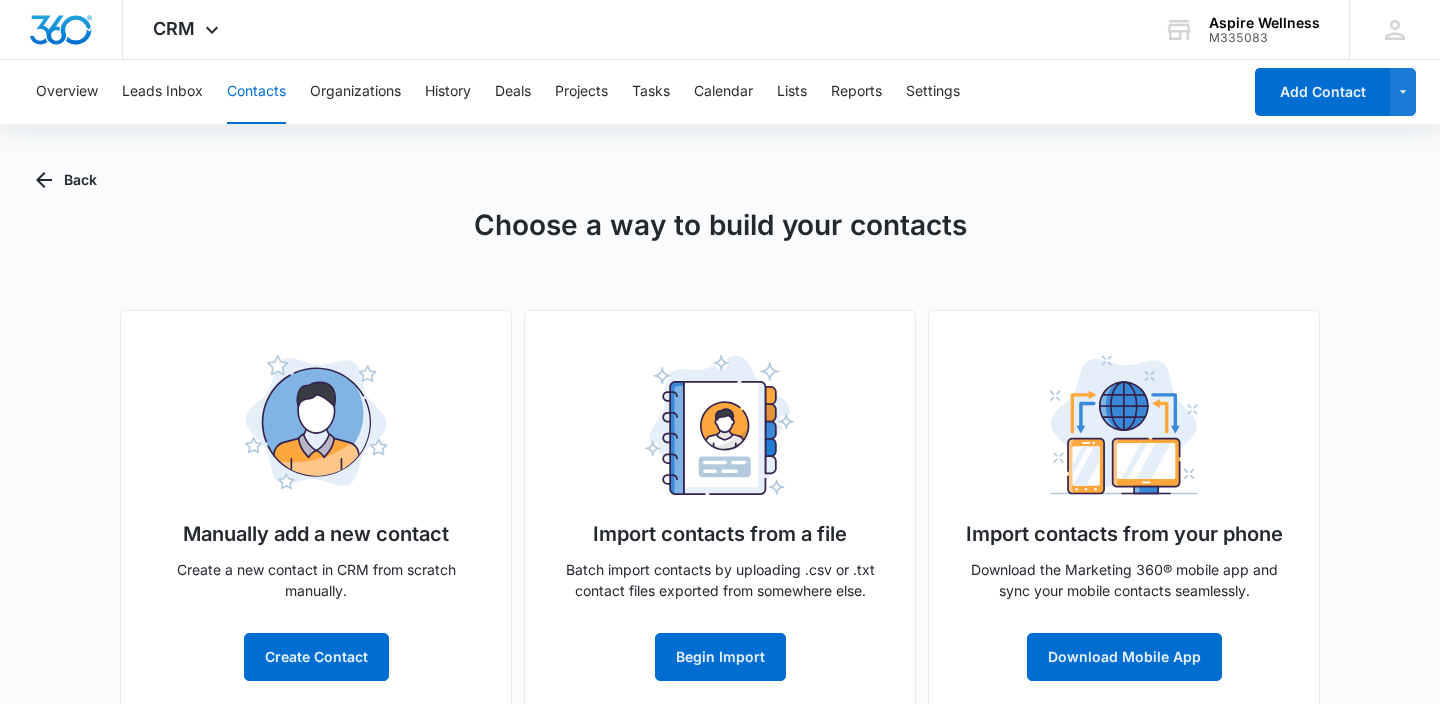 scroll, scrollTop: 34, scrollLeft: 0, axis: vertical 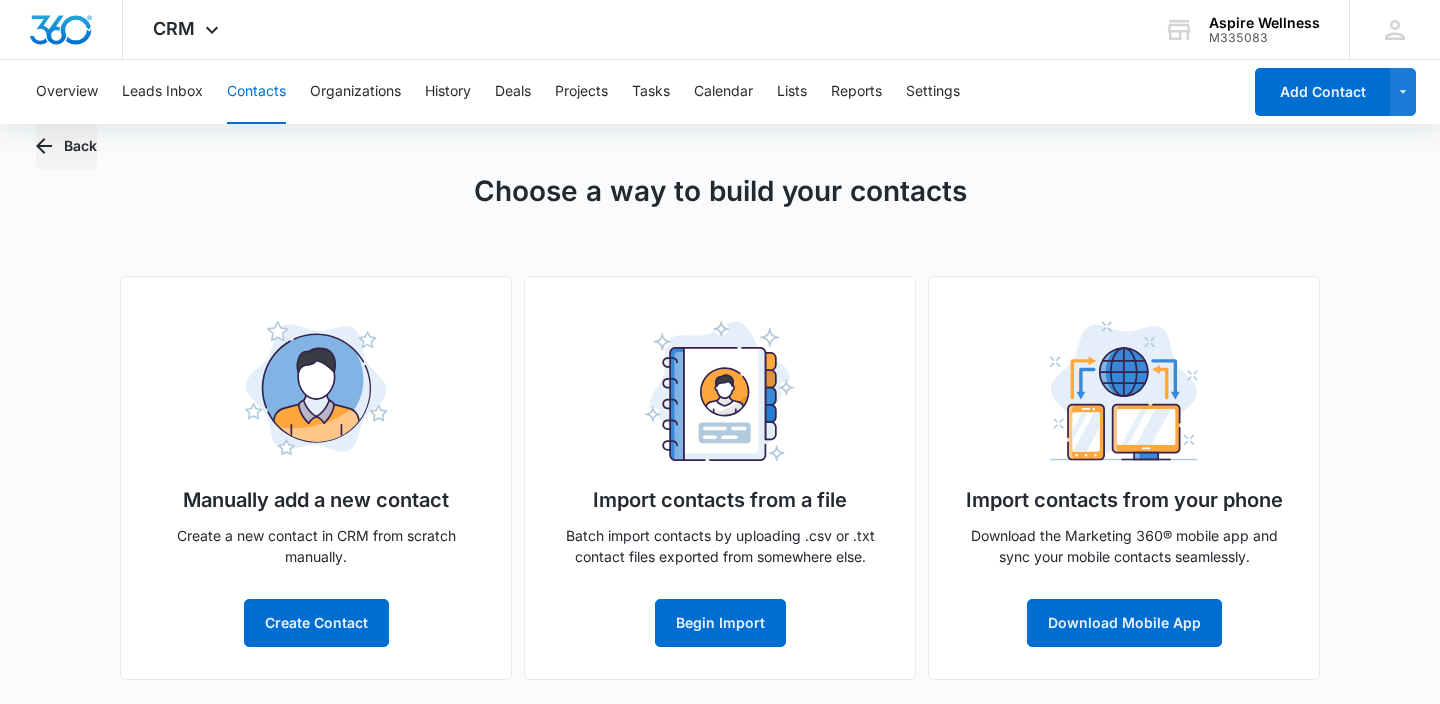 click on "Back" at bounding box center [66, 146] 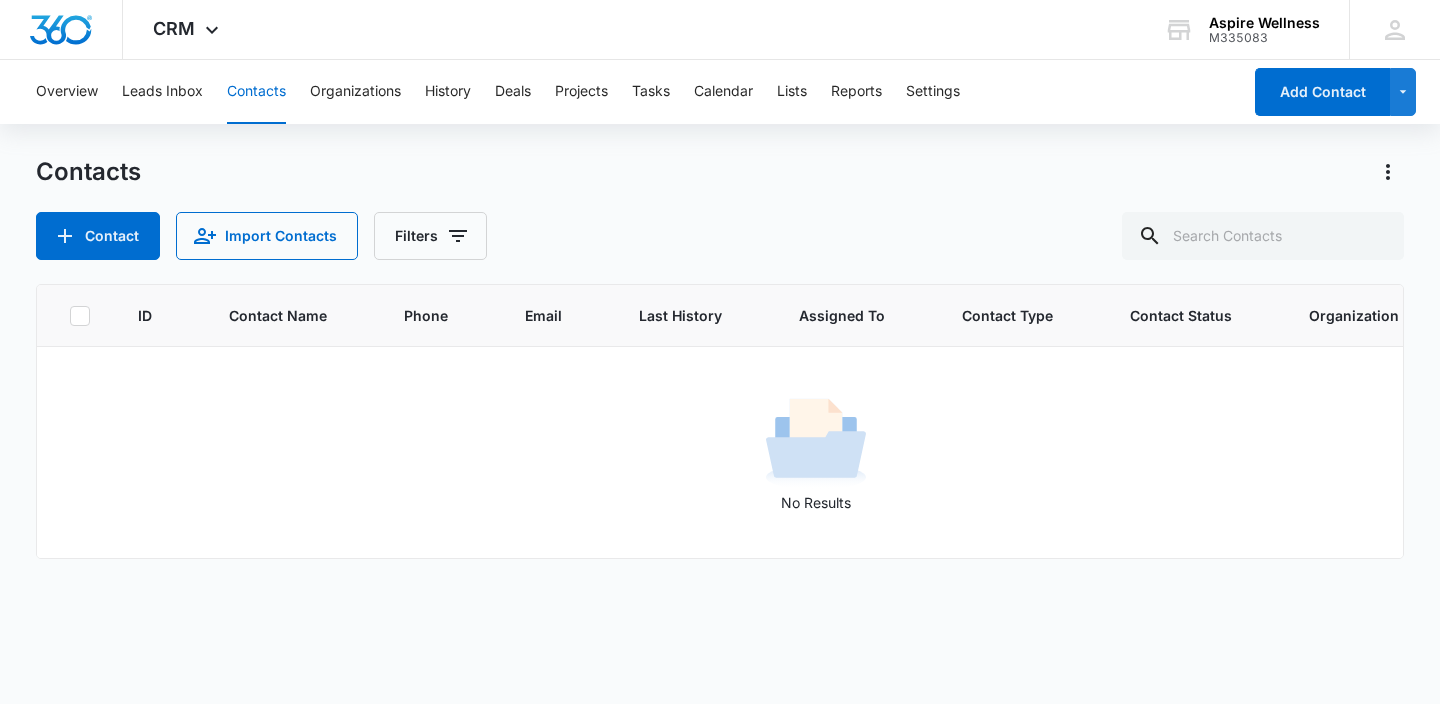 scroll, scrollTop: 0, scrollLeft: 0, axis: both 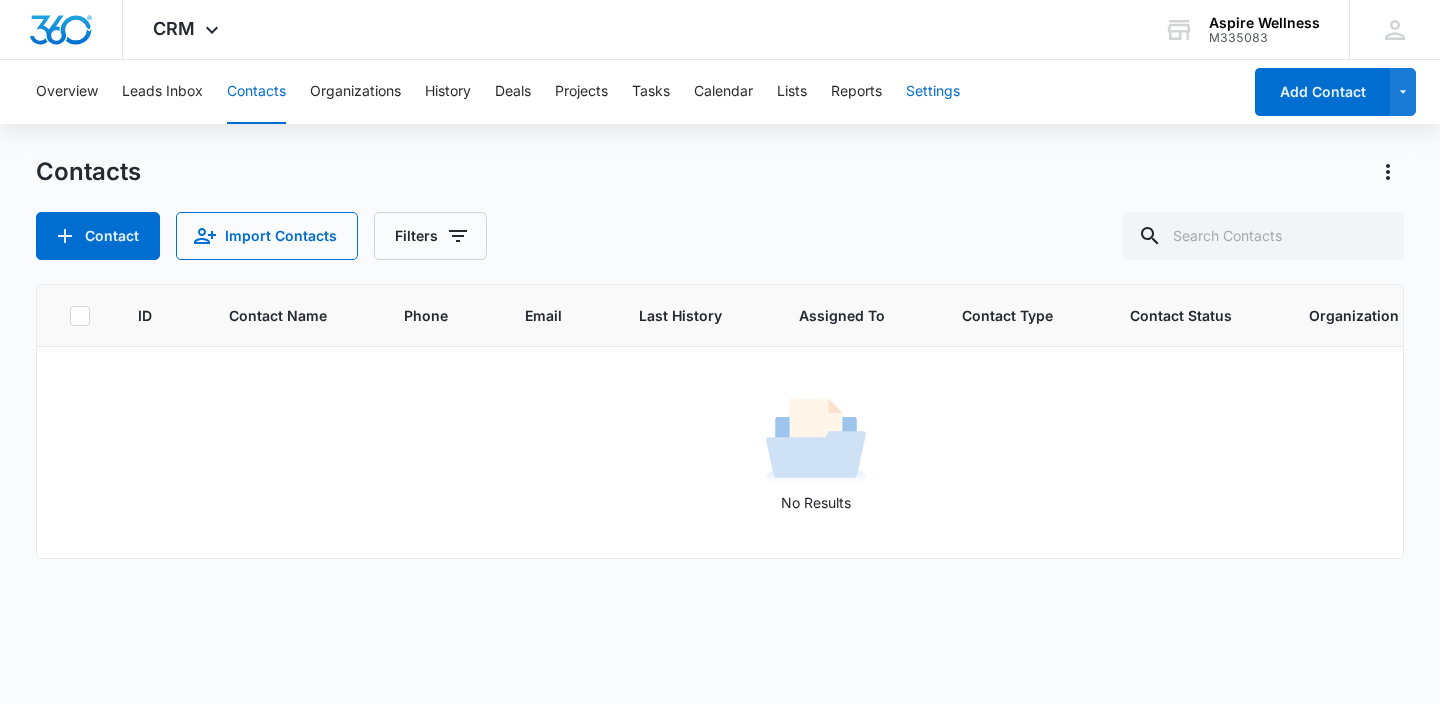 click on "Settings" at bounding box center (933, 92) 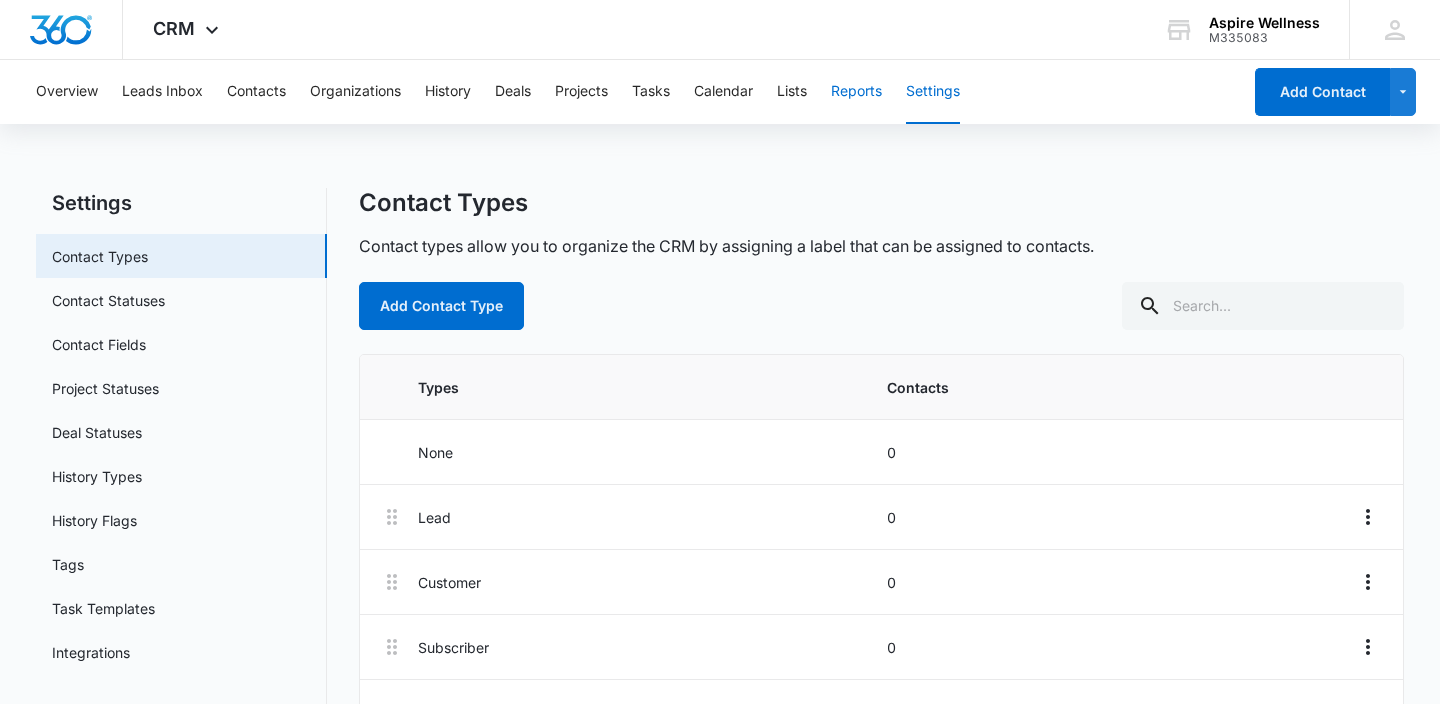 click on "Reports" at bounding box center (856, 92) 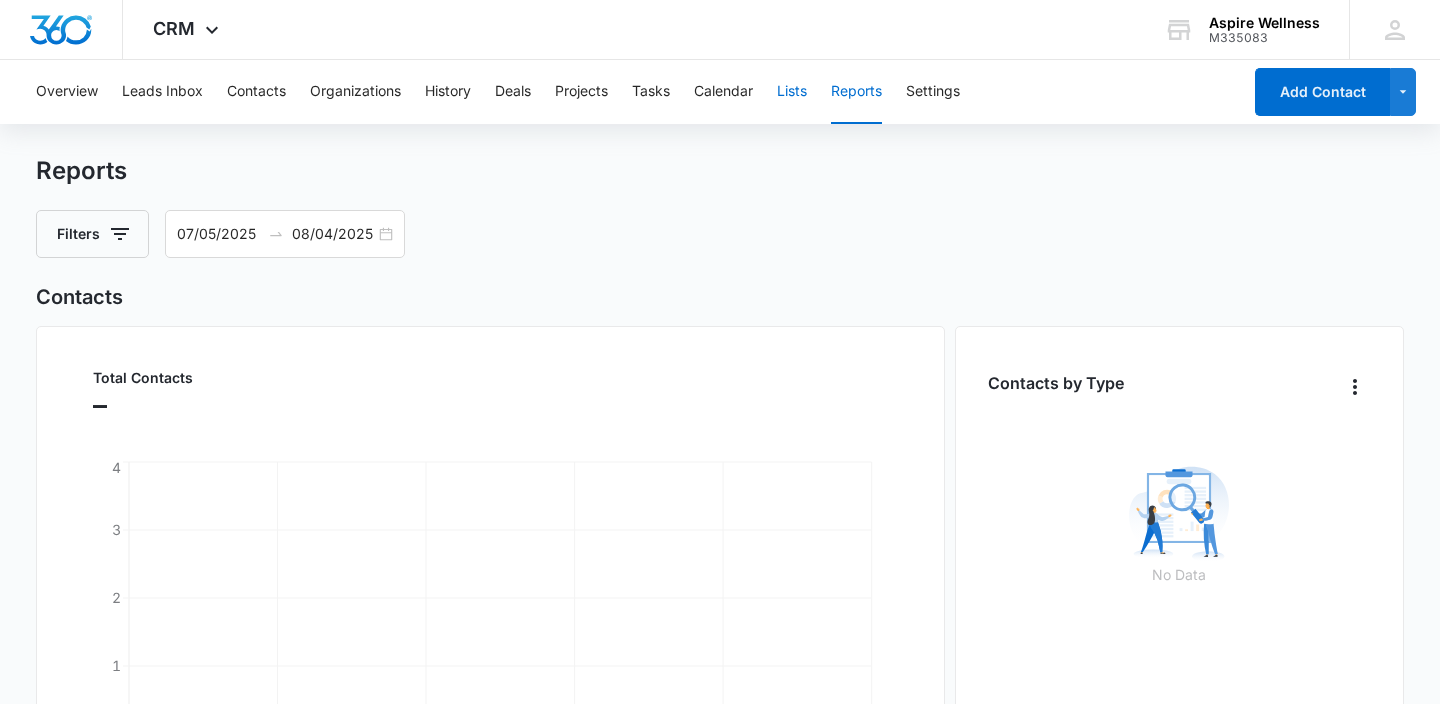 click on "Lists" at bounding box center [792, 92] 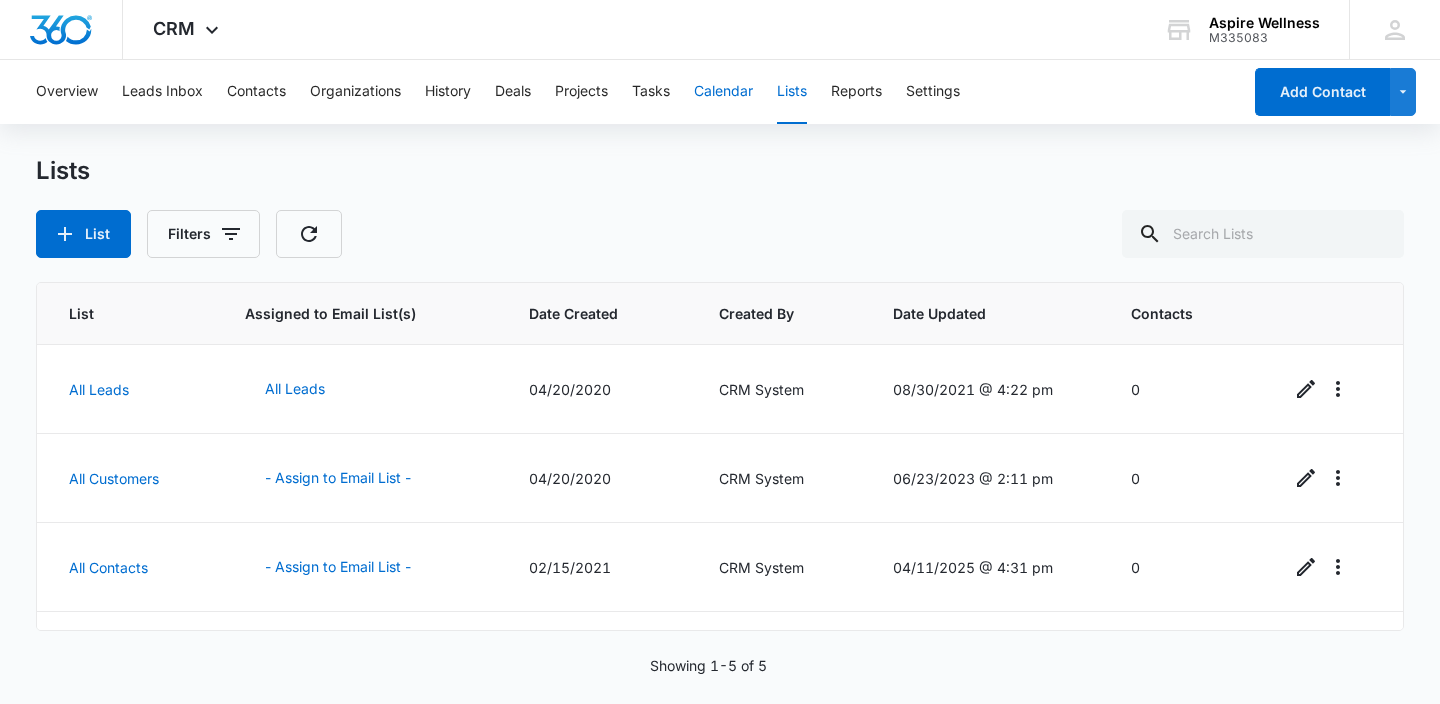 click on "Calendar" at bounding box center [723, 92] 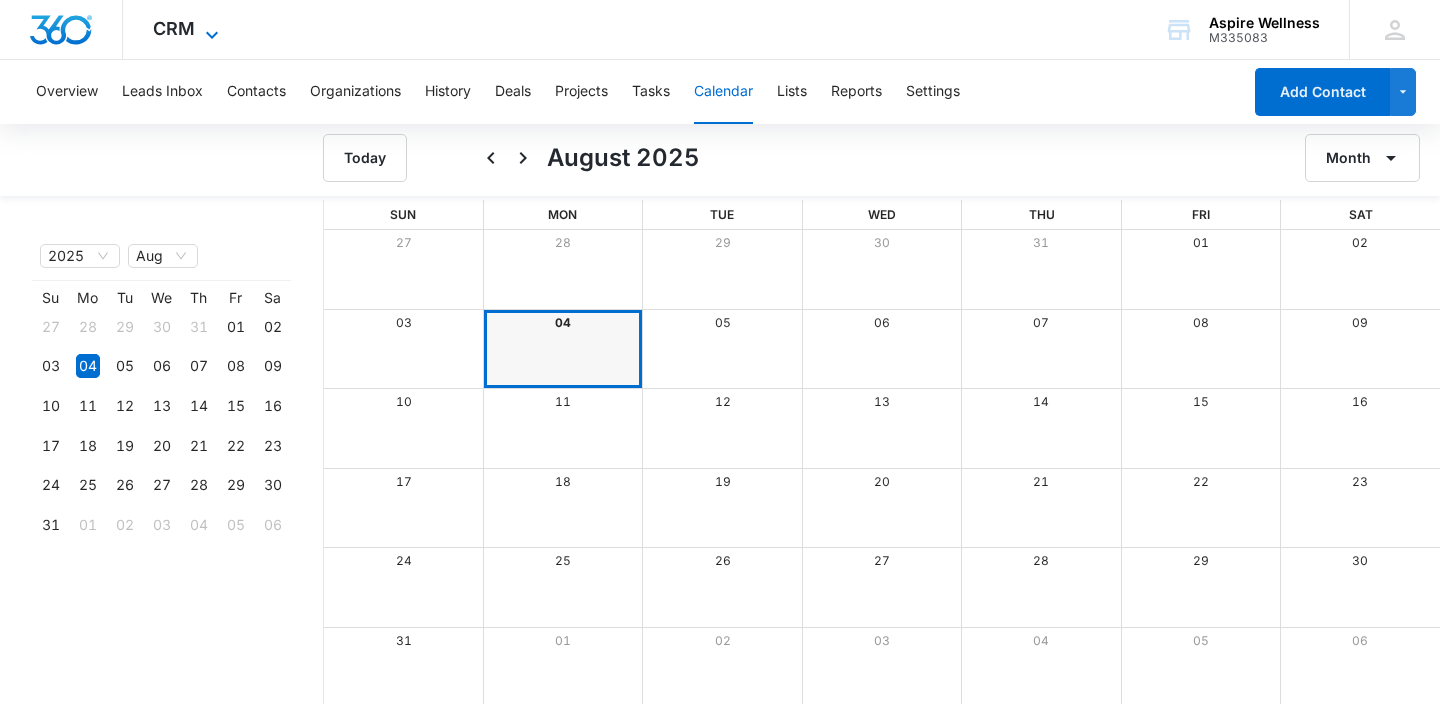 click on "CRM Apps Reputation Forms CRM Email Social Payments POS Content Ads Intelligence Files Brand Settings" at bounding box center [188, 29] 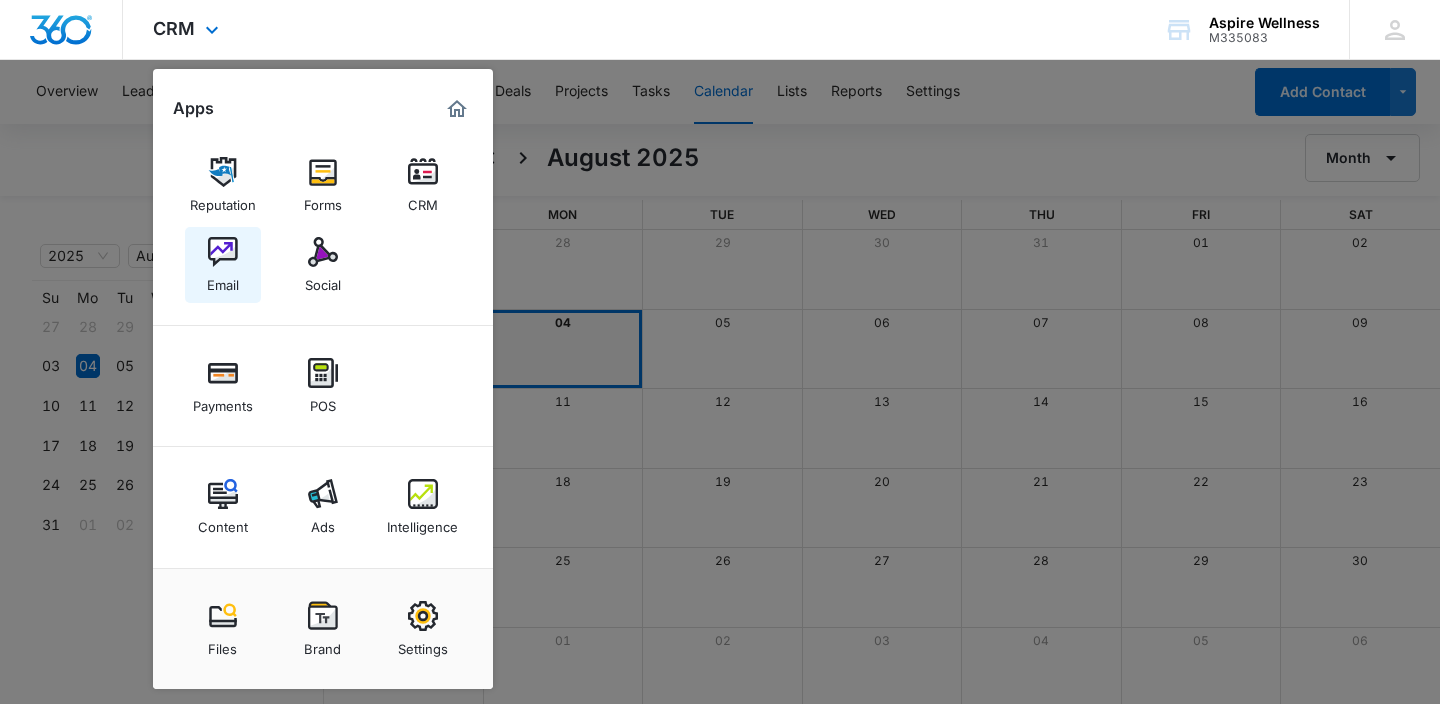 click at bounding box center (223, 252) 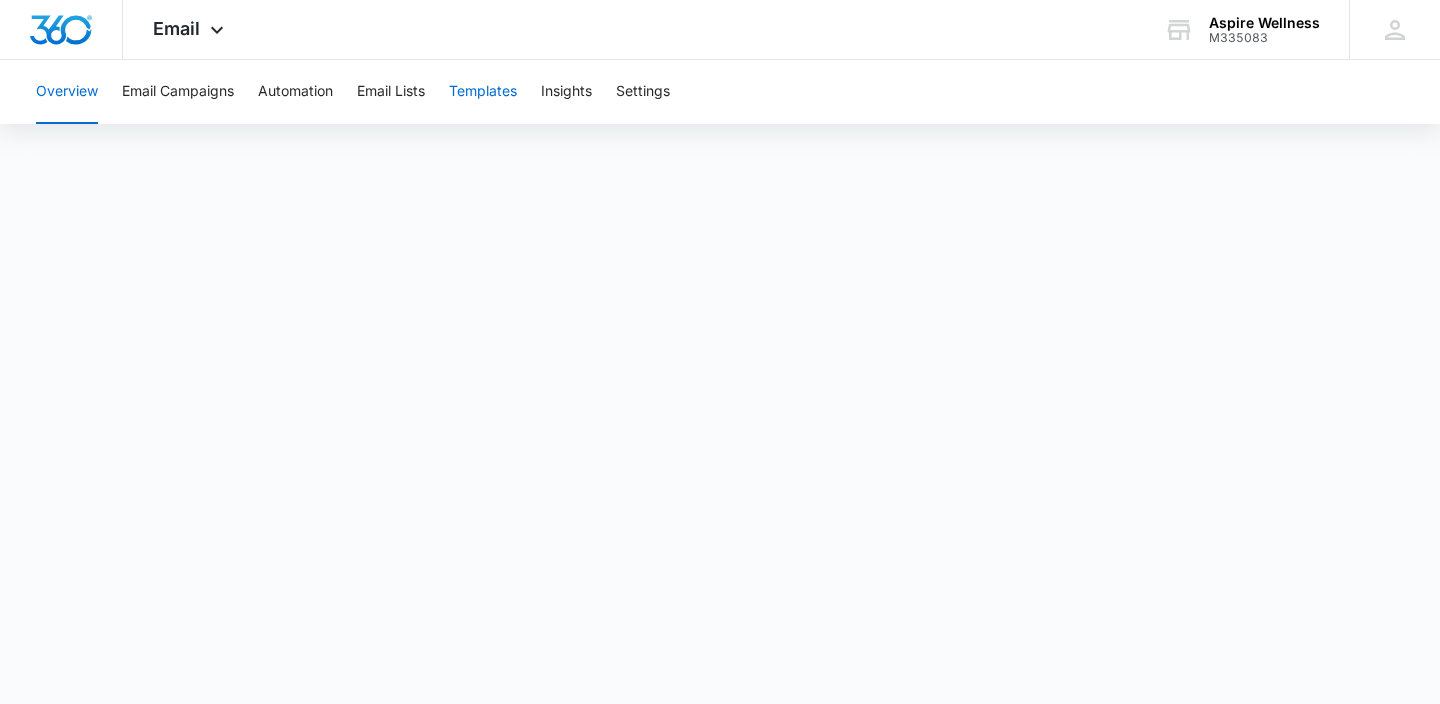 click on "Templates" at bounding box center [483, 92] 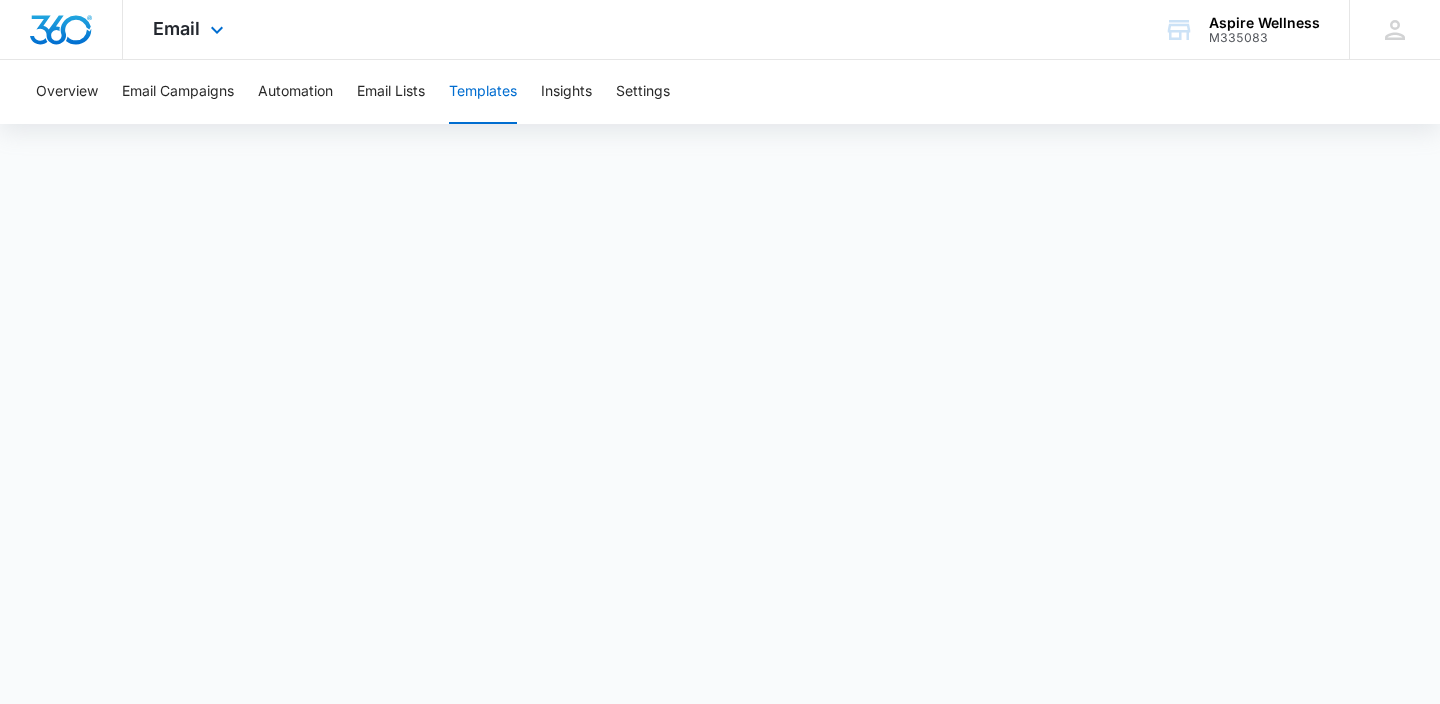 click on "Email Apps Reputation Forms CRM Email Social Payments POS Content Ads Intelligence Files Brand Settings" at bounding box center (191, 29) 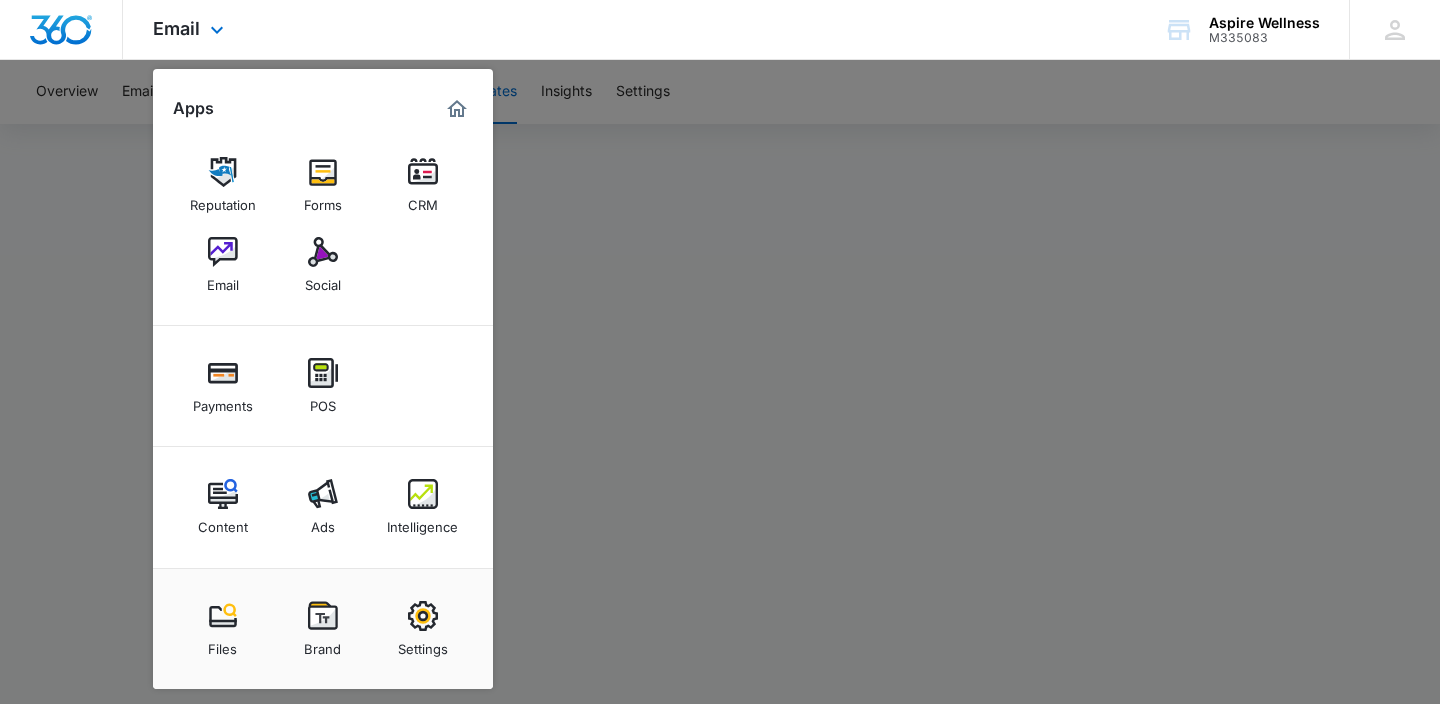 click on "CRM Apps Reputation Forms CRM Email Social Payments POS Content Ads Intelligence Files Brand Settings Aspire Wellness M335083 Your Accounts View All ED [FIRST] [LAST] [EMAIL] My Profile Notifications Support Logout Terms & Conditions   •   Privacy Policy" at bounding box center (720, 30) 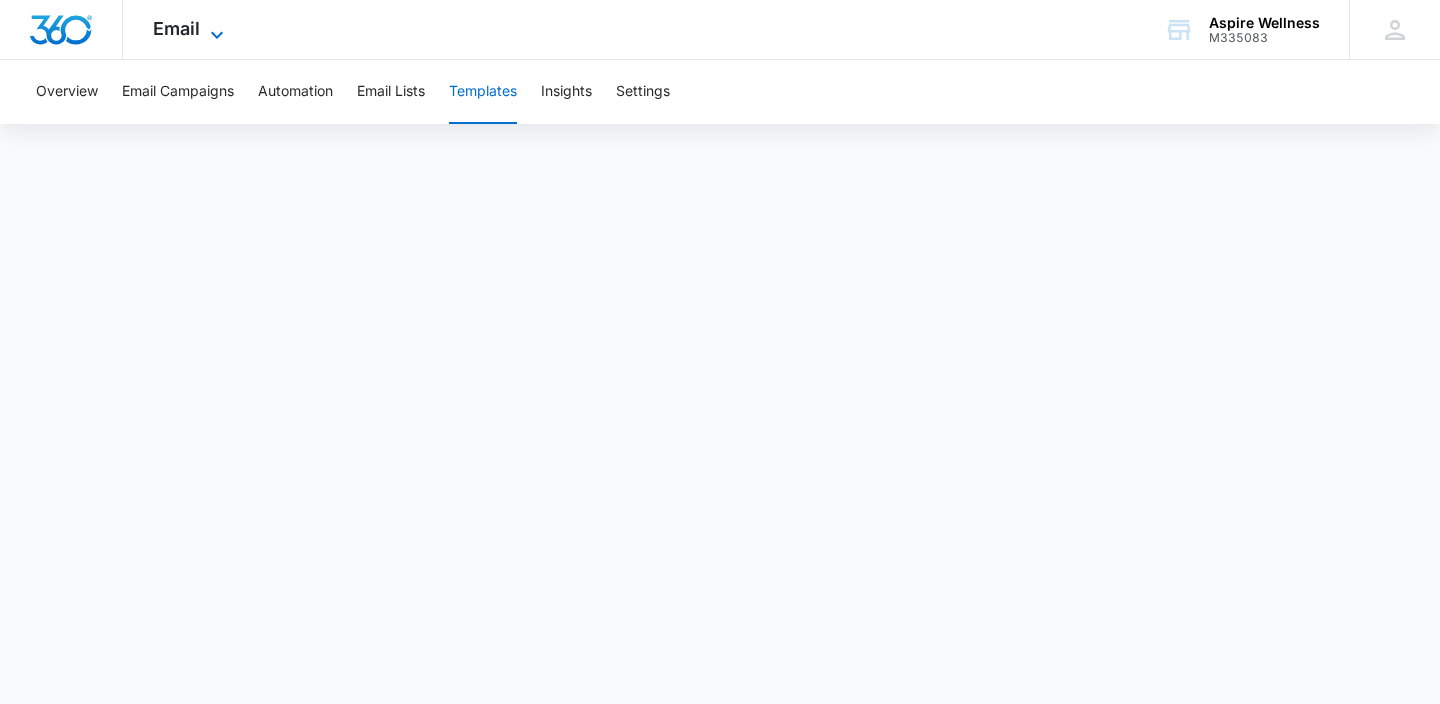 click 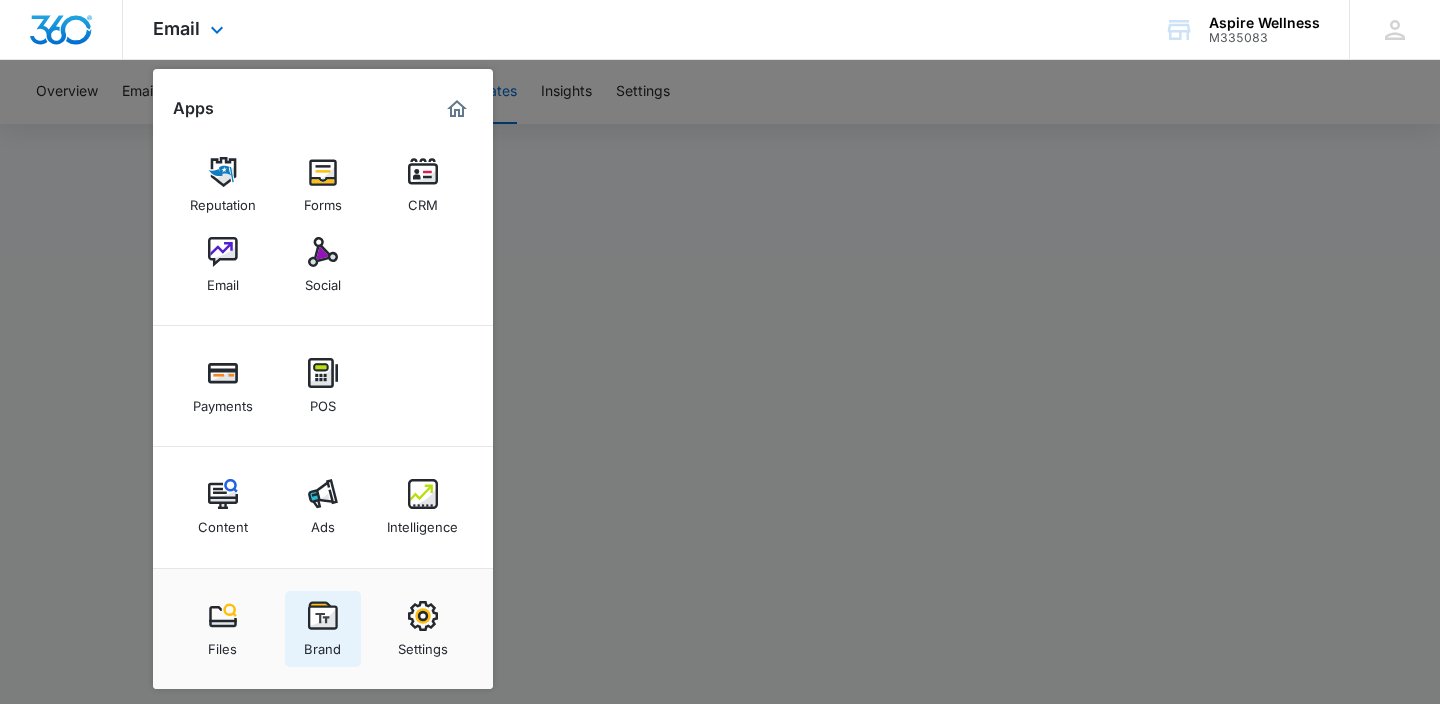click at bounding box center [323, 616] 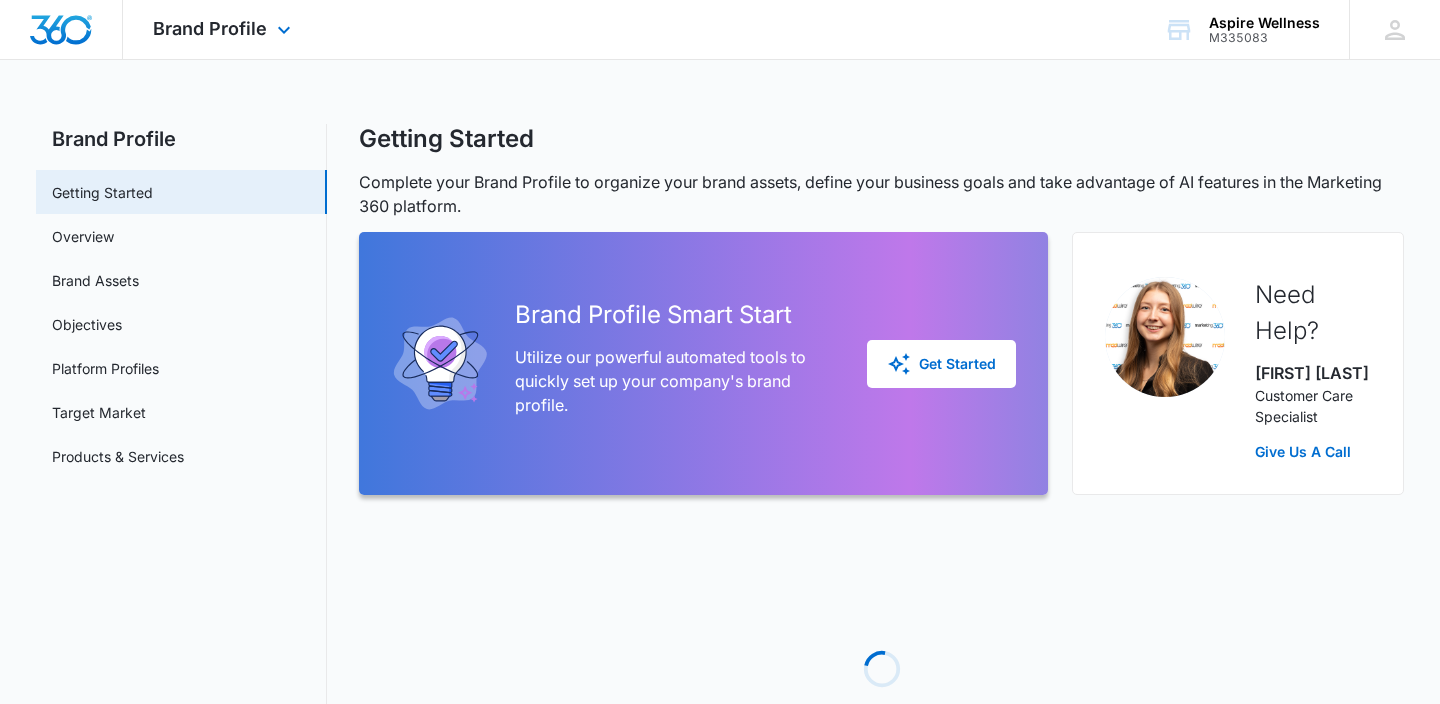 scroll, scrollTop: 0, scrollLeft: 0, axis: both 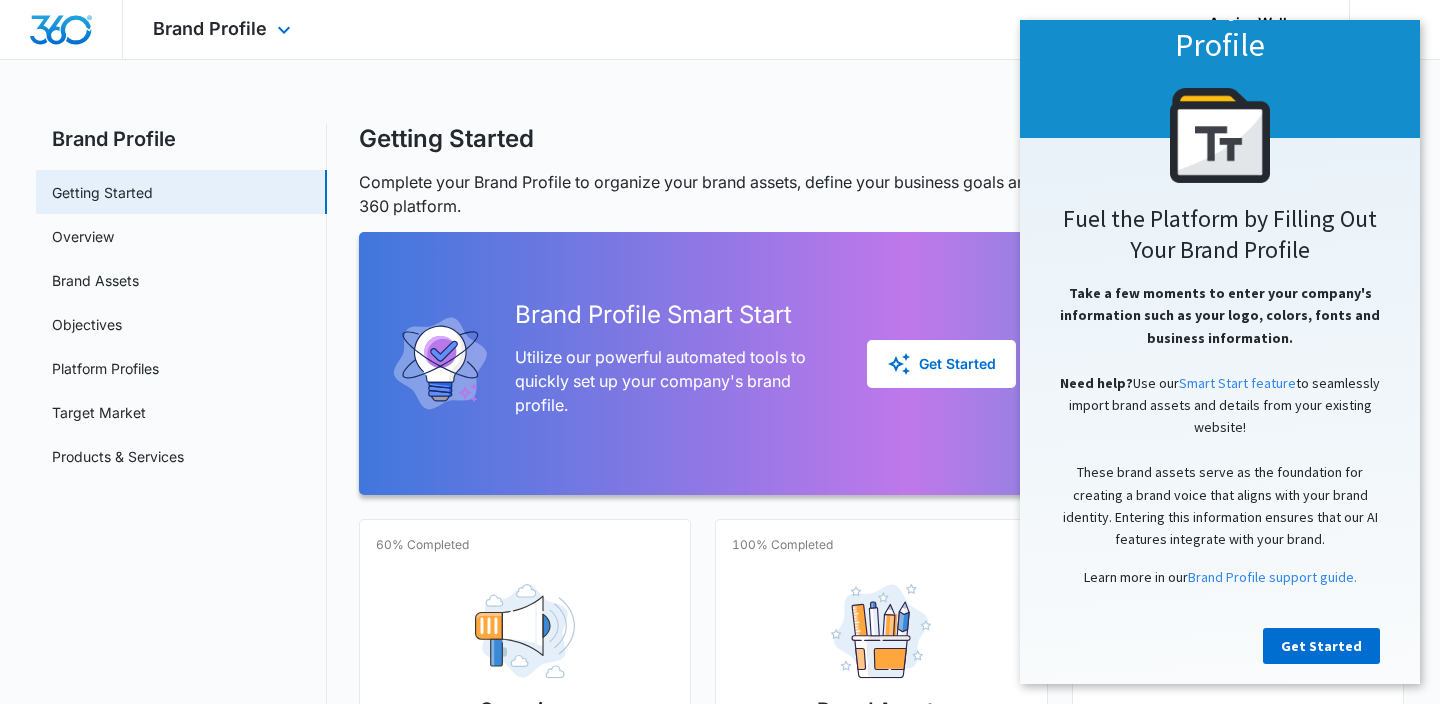 click at bounding box center (61, 30) 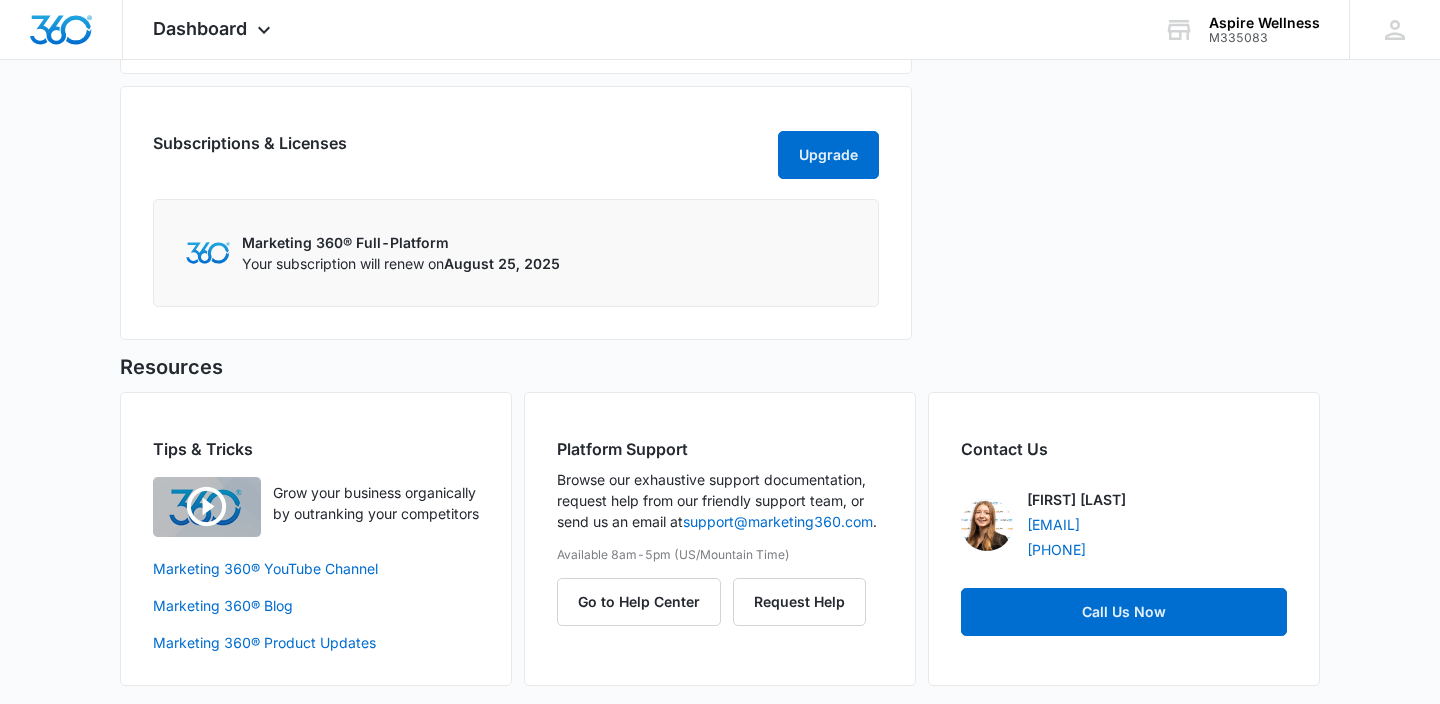 scroll, scrollTop: 1562, scrollLeft: 0, axis: vertical 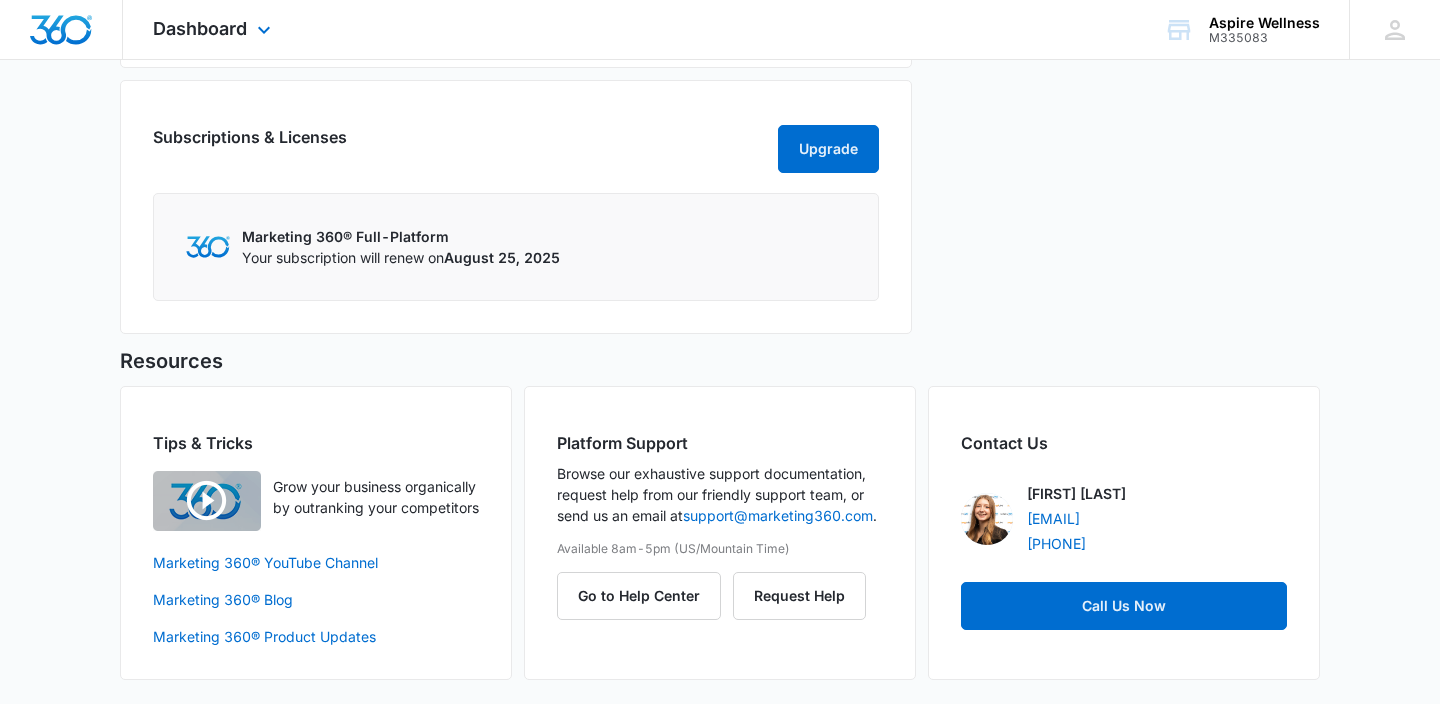click at bounding box center [61, 30] 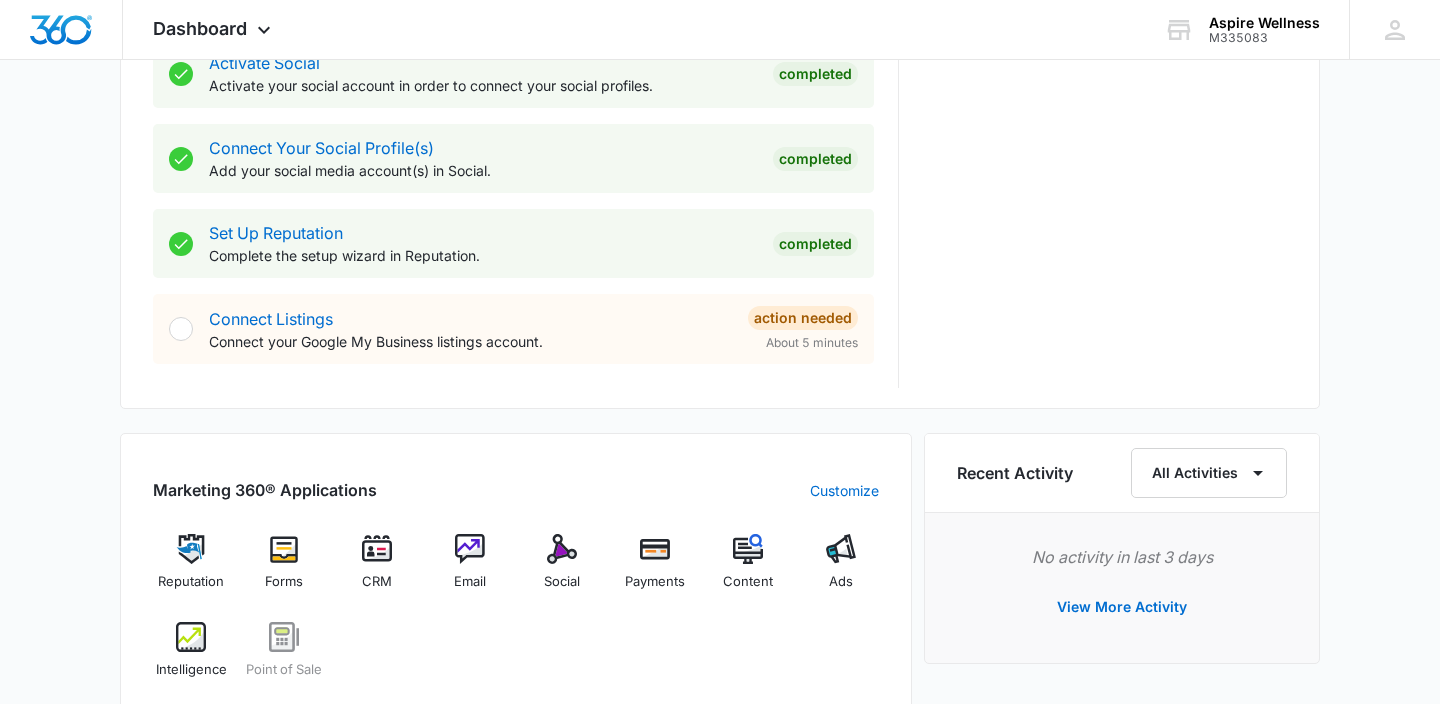 scroll, scrollTop: 878, scrollLeft: 0, axis: vertical 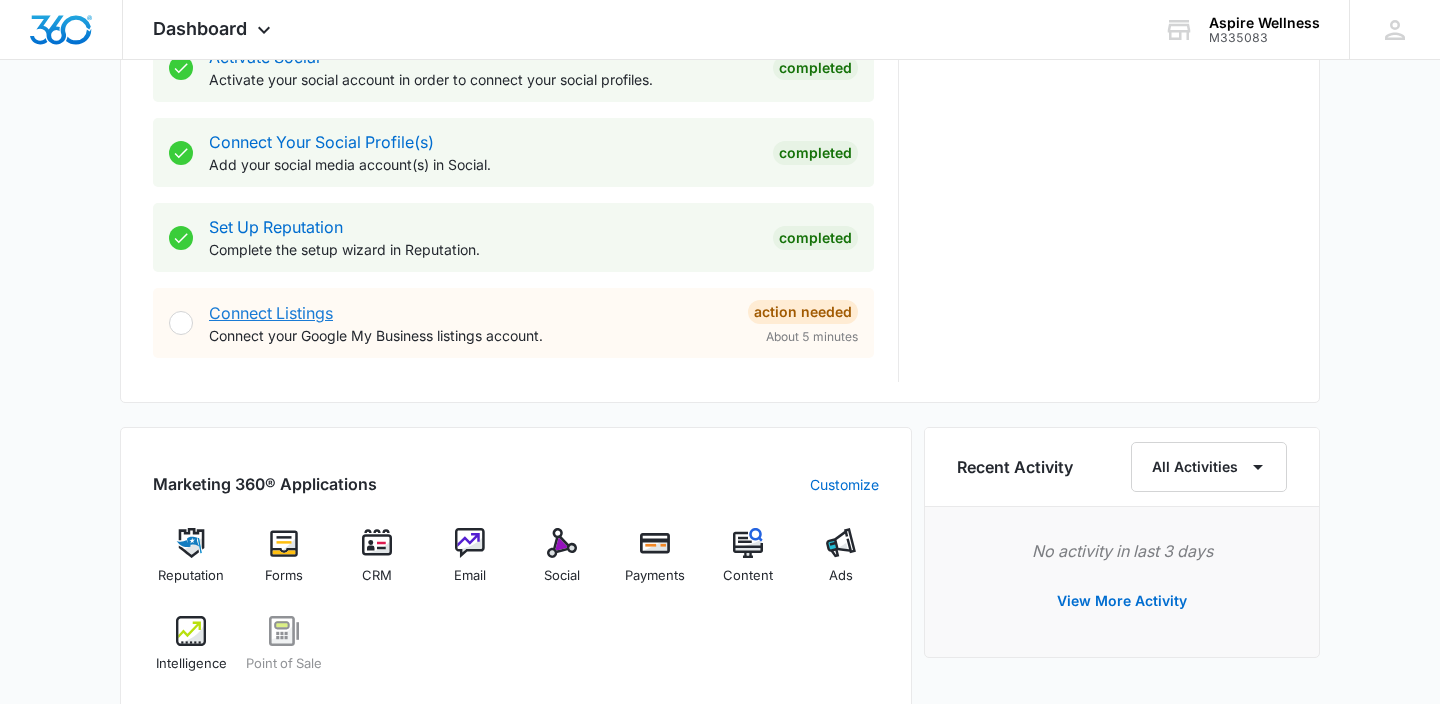 click on "Connect Listings" at bounding box center [271, 313] 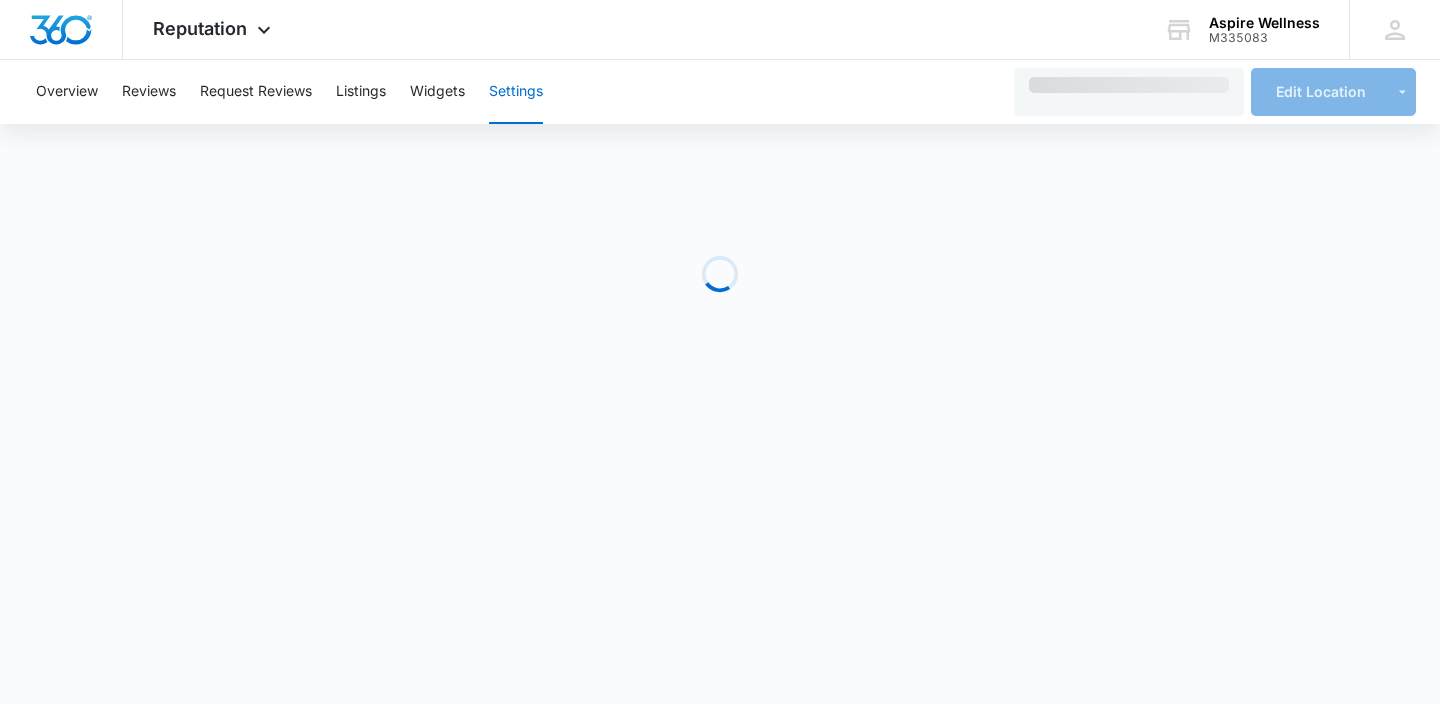 scroll, scrollTop: 0, scrollLeft: 0, axis: both 